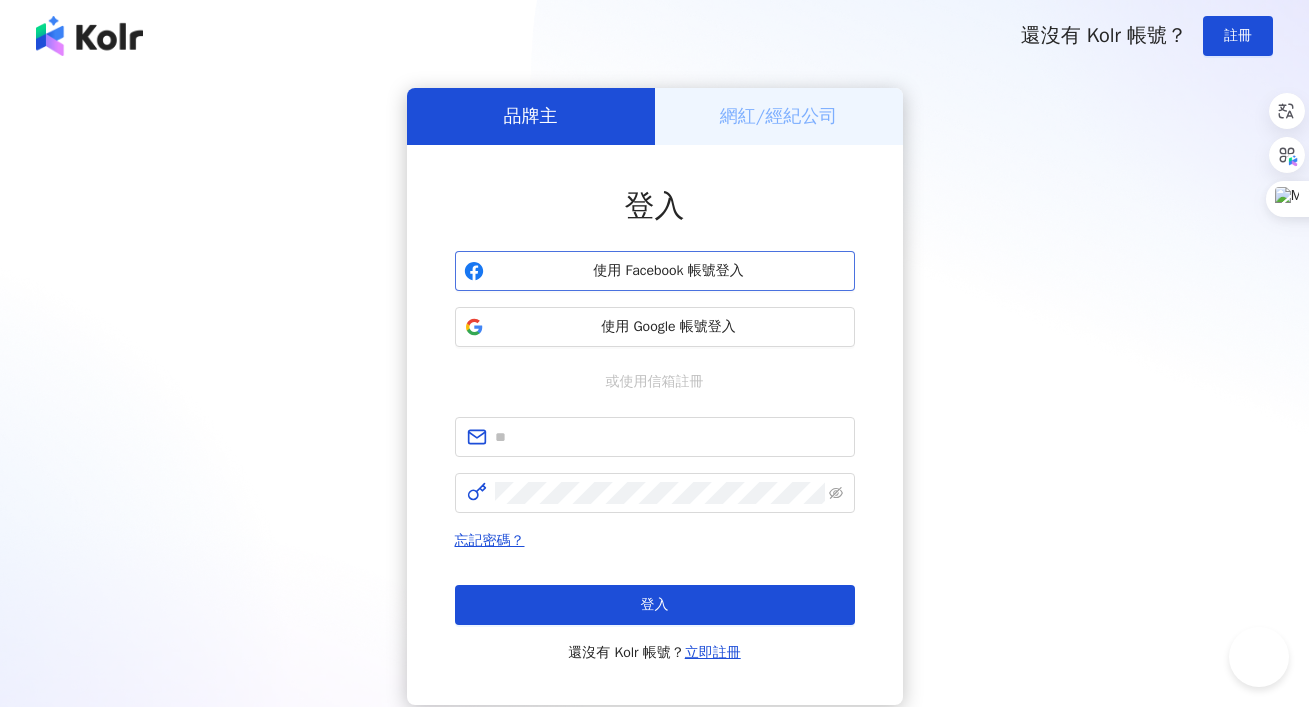 scroll, scrollTop: 0, scrollLeft: 0, axis: both 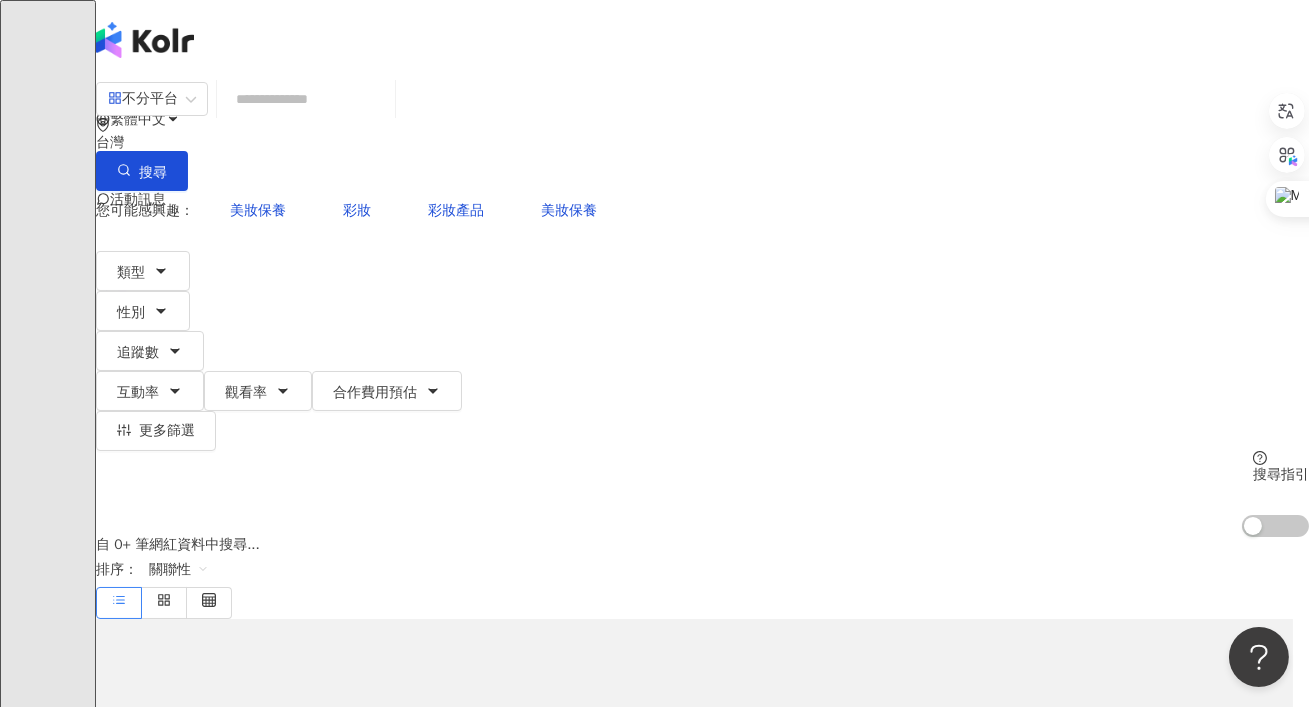 click at bounding box center (306, 99) 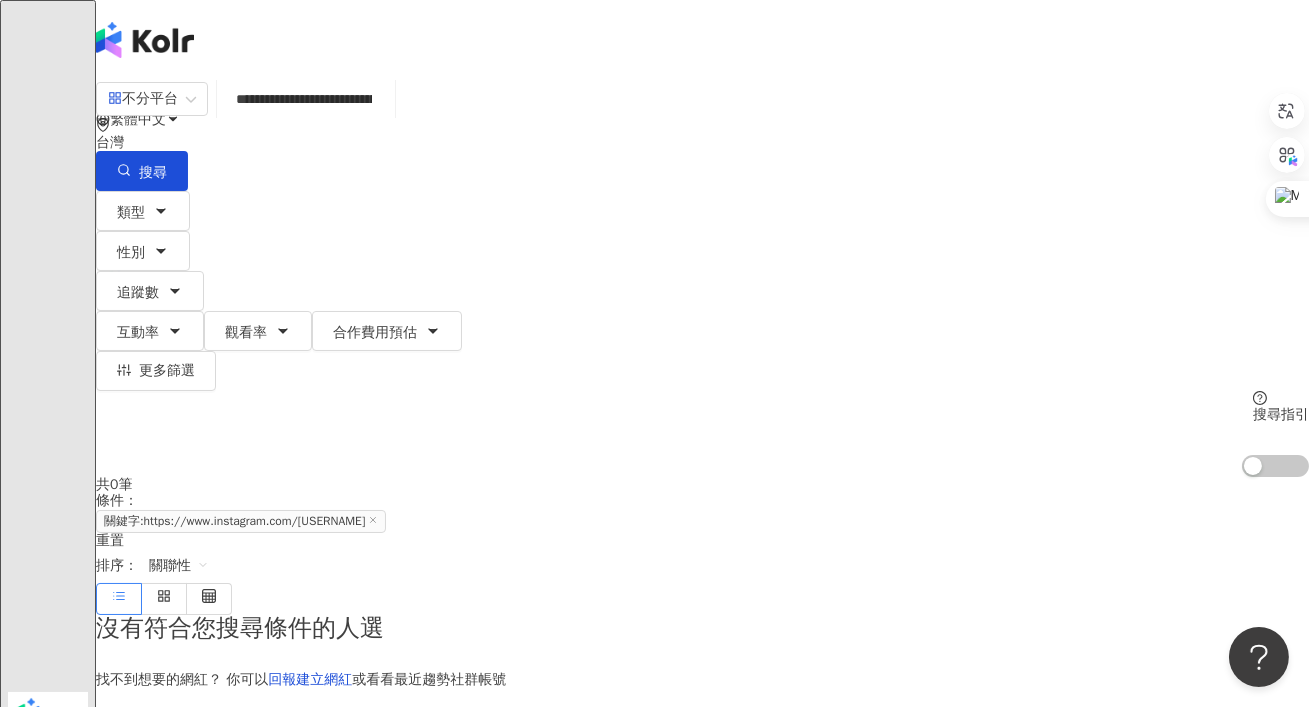 click on "**********" at bounding box center (306, 99) 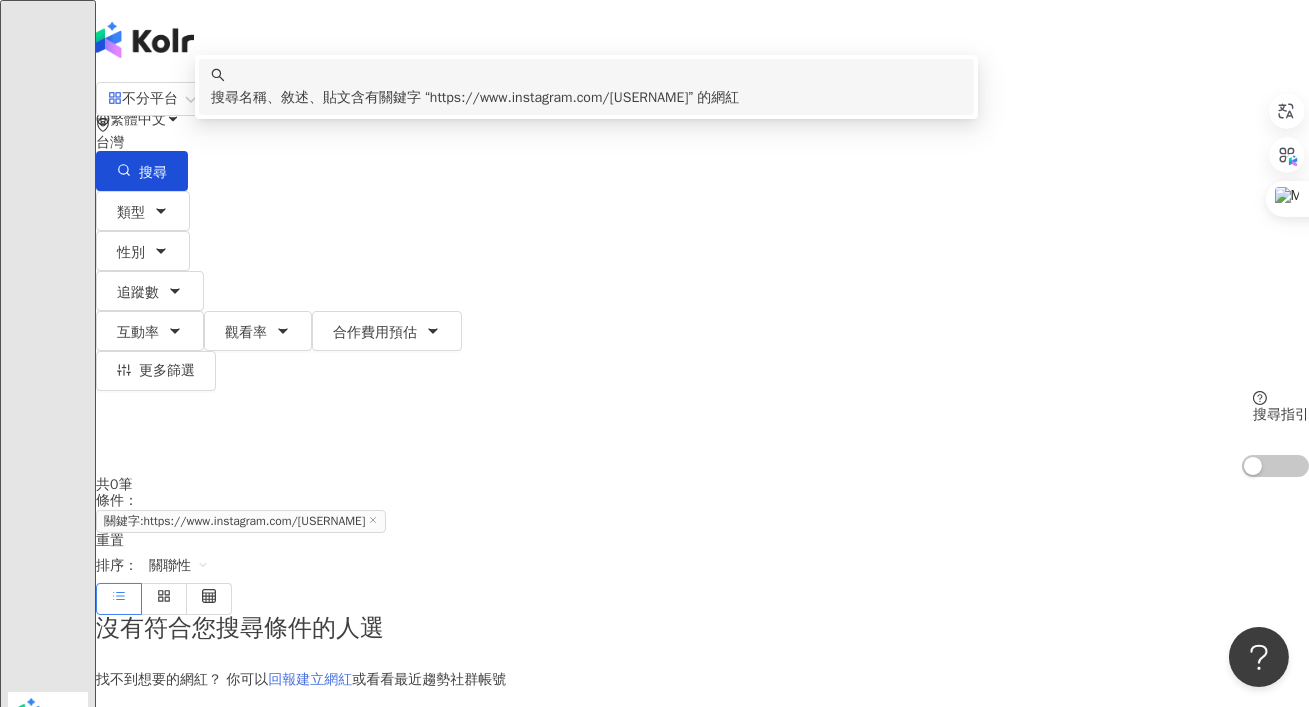 click on "回報建立網紅" at bounding box center [310, 679] 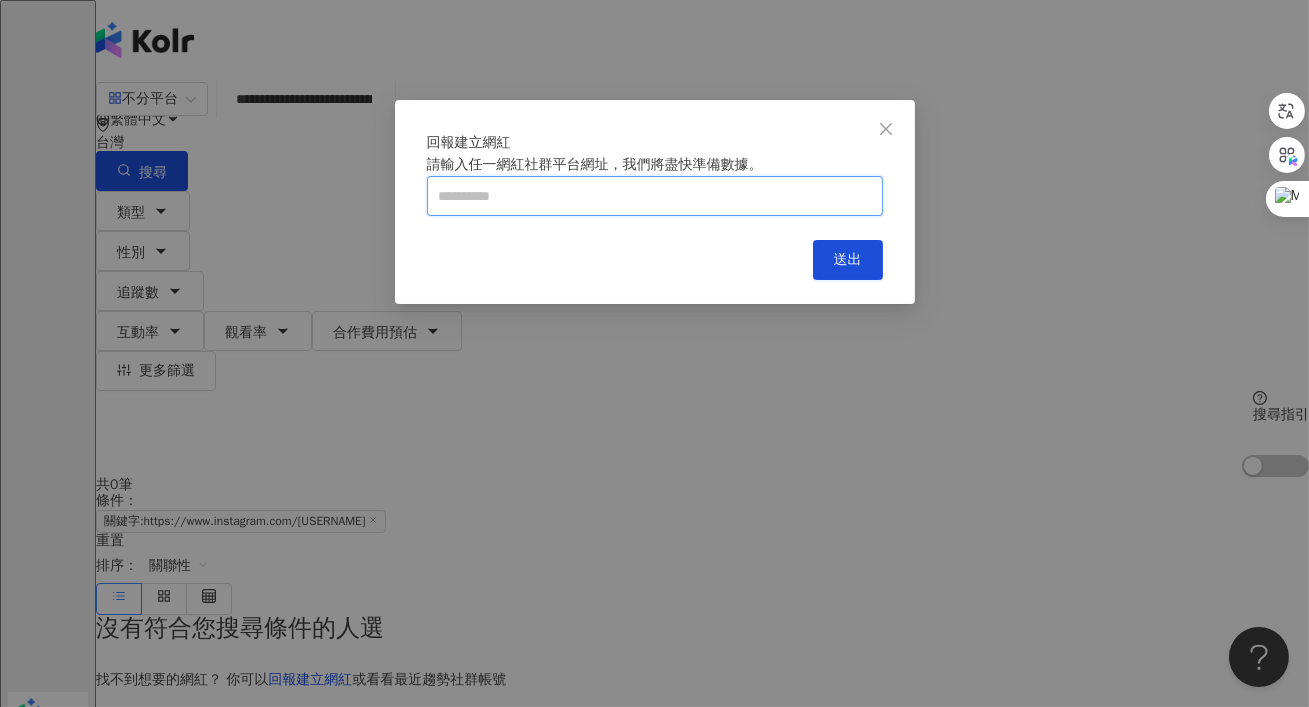 click at bounding box center (655, 196) 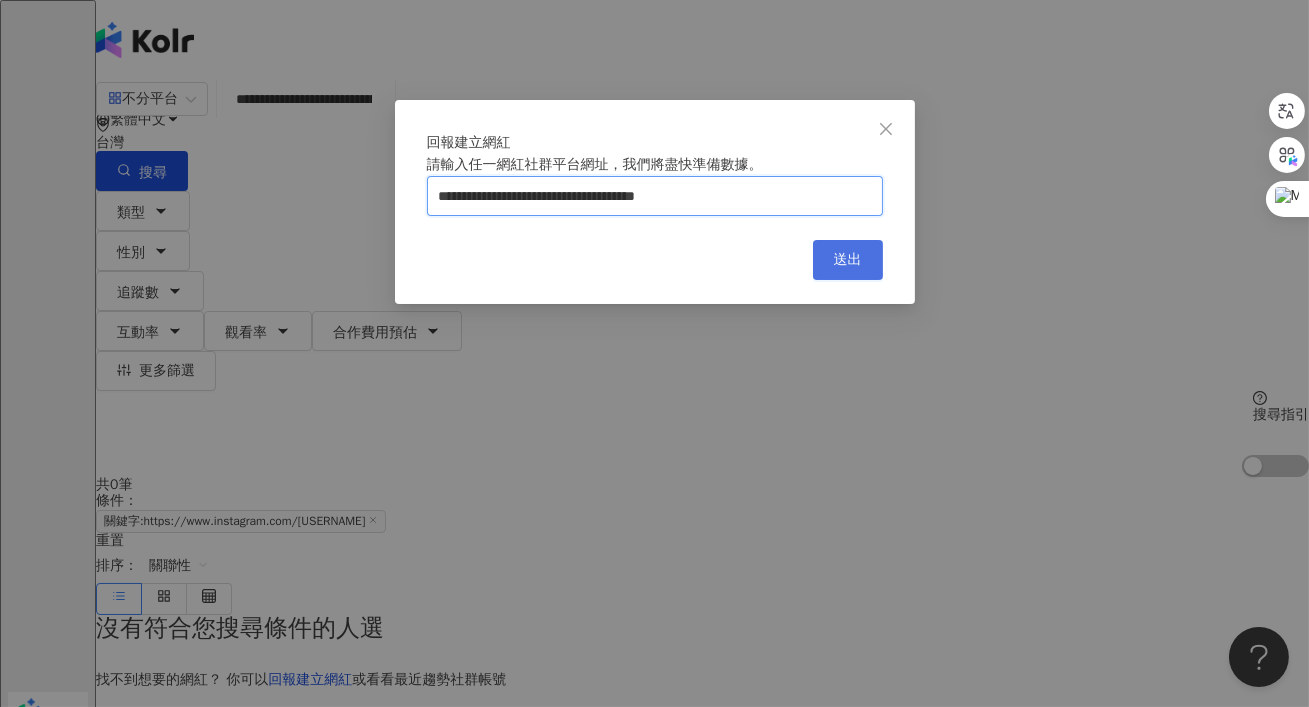 type on "**********" 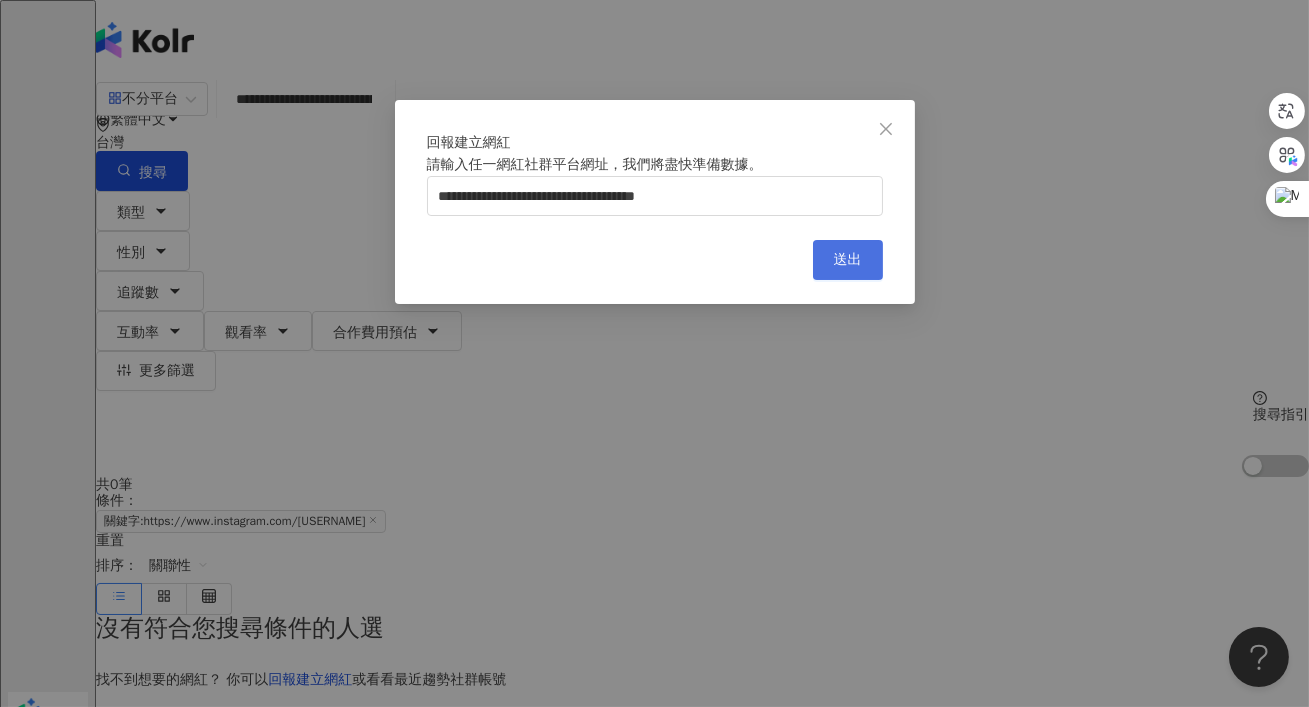 click on "送出" at bounding box center (848, 260) 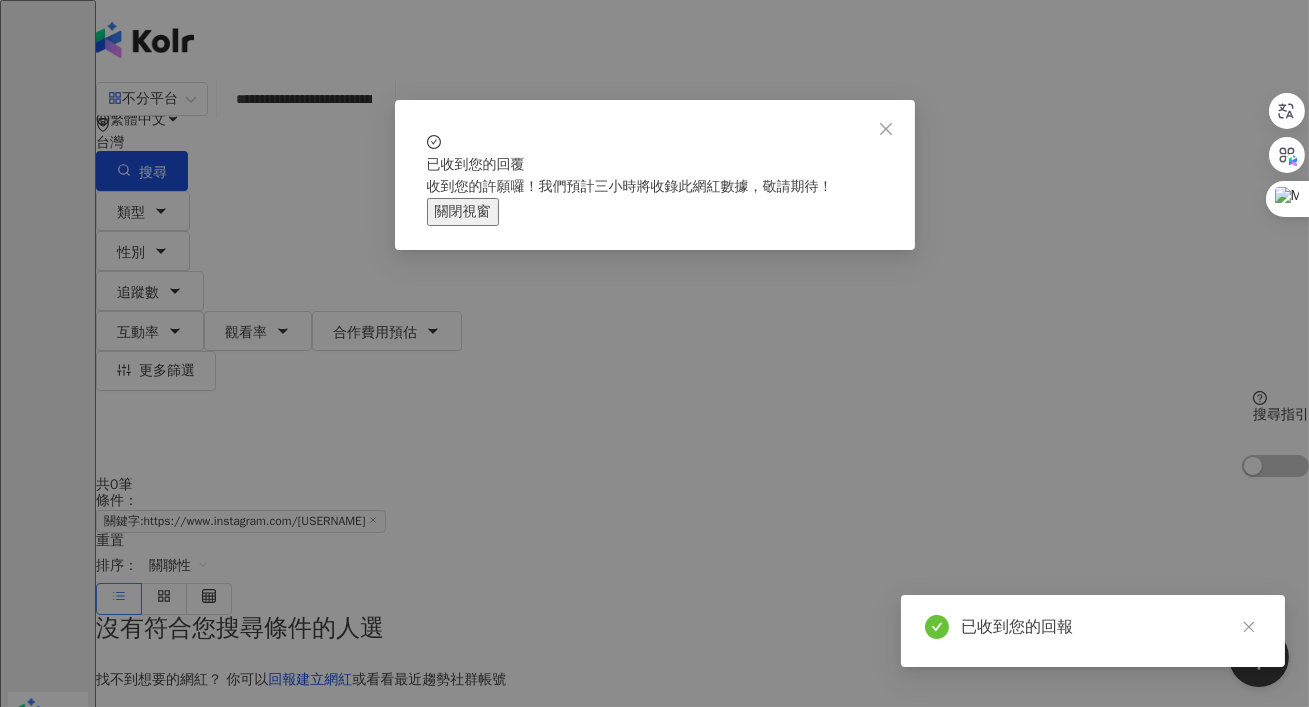 click on "關閉視窗" at bounding box center [463, 212] 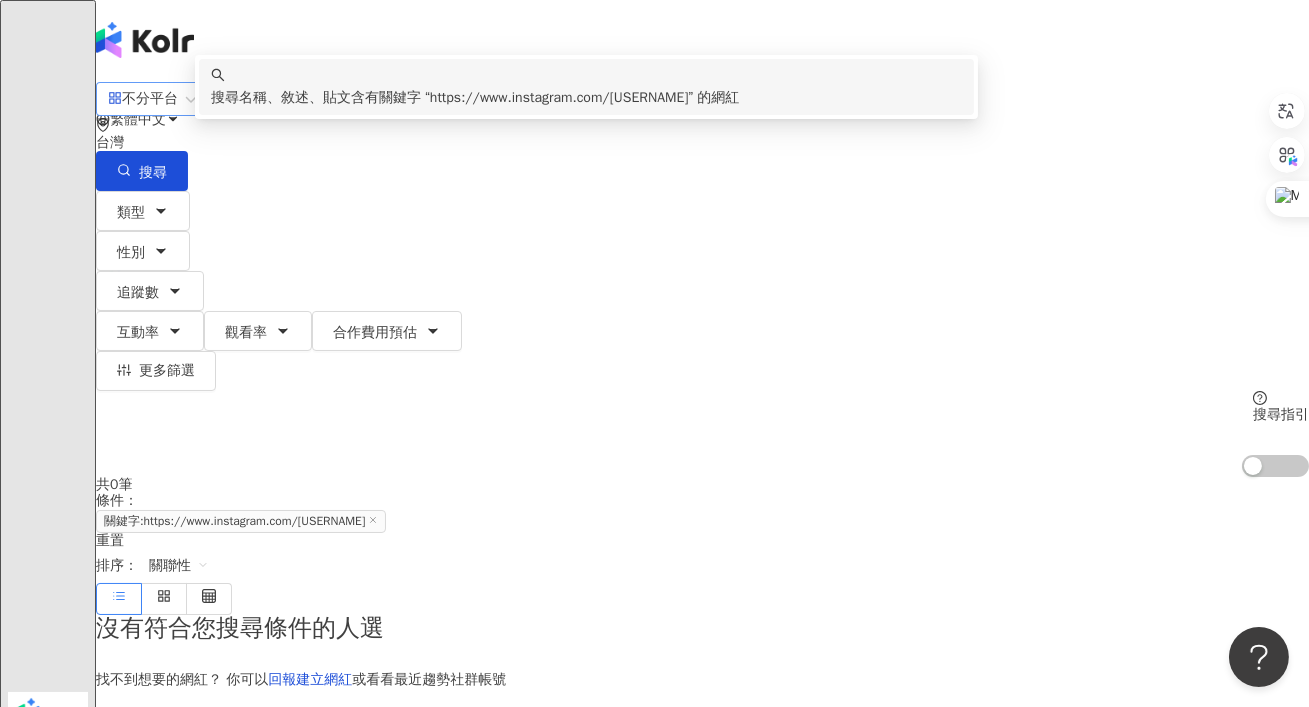 drag, startPoint x: 670, startPoint y: 126, endPoint x: 213, endPoint y: 121, distance: 457.02734 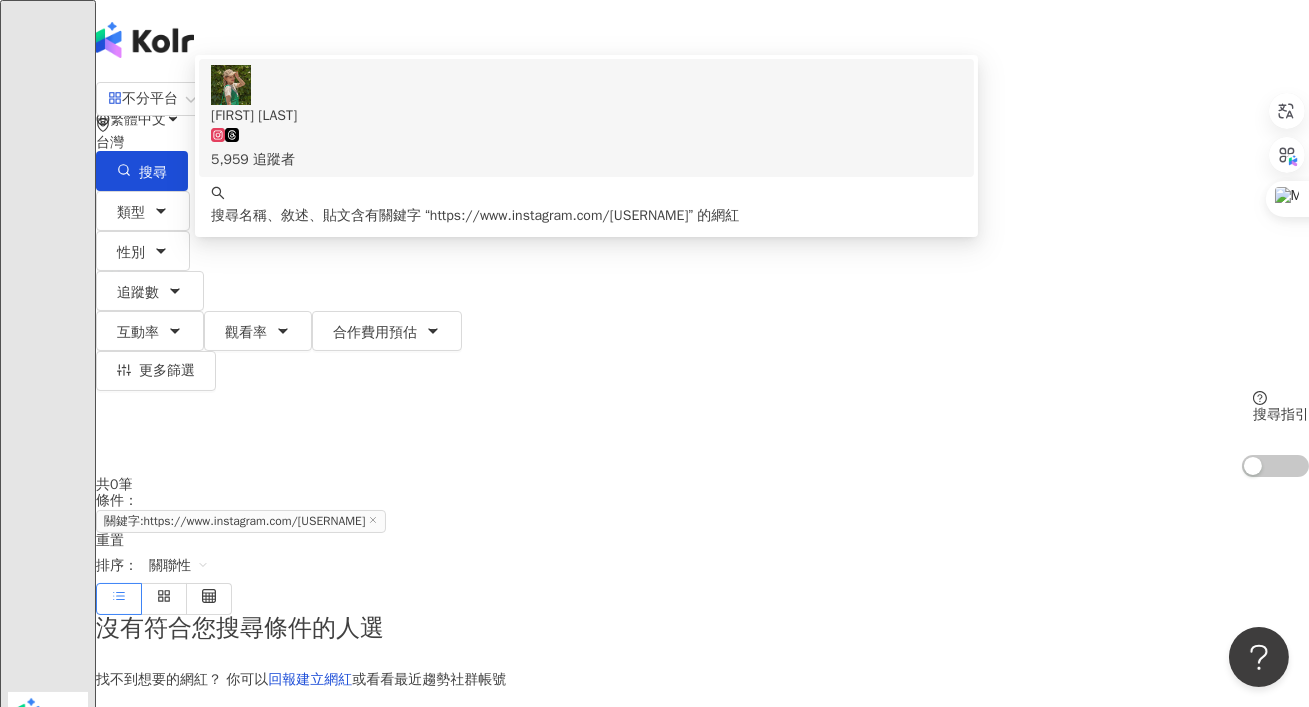 click on "小明 Ariel❤️" at bounding box center (586, 116) 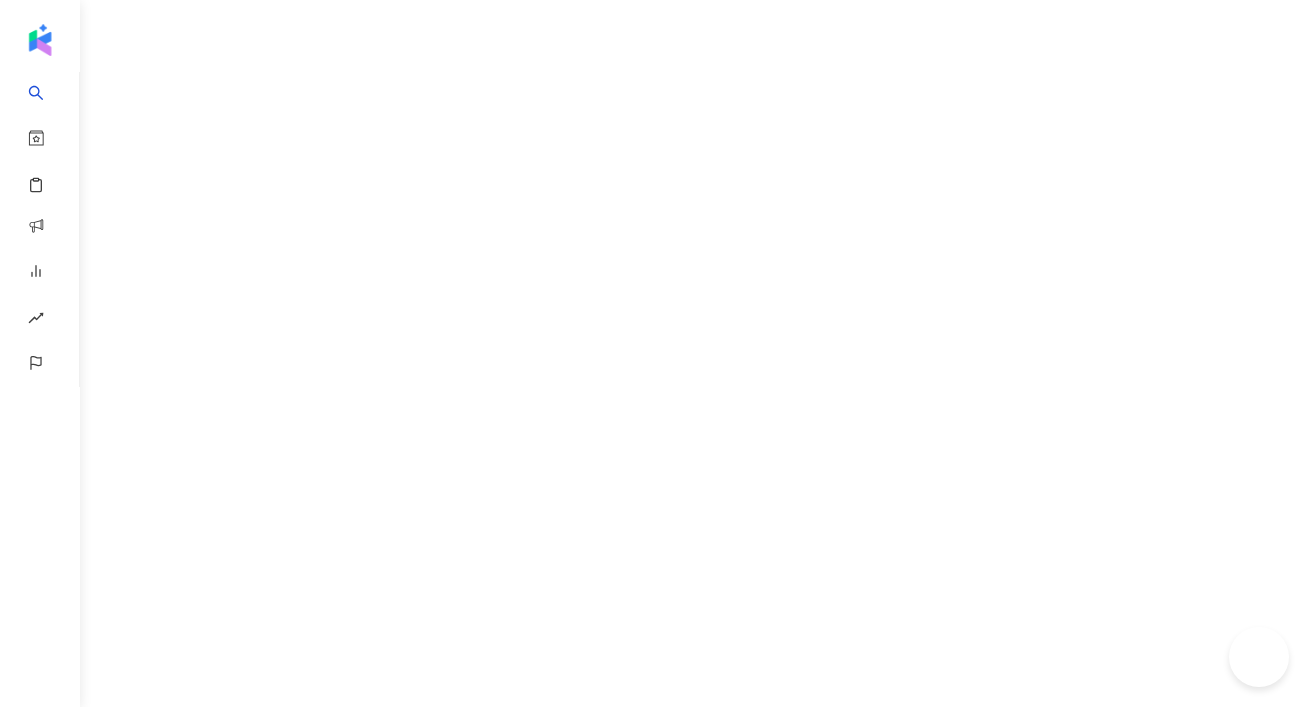 scroll, scrollTop: 0, scrollLeft: 0, axis: both 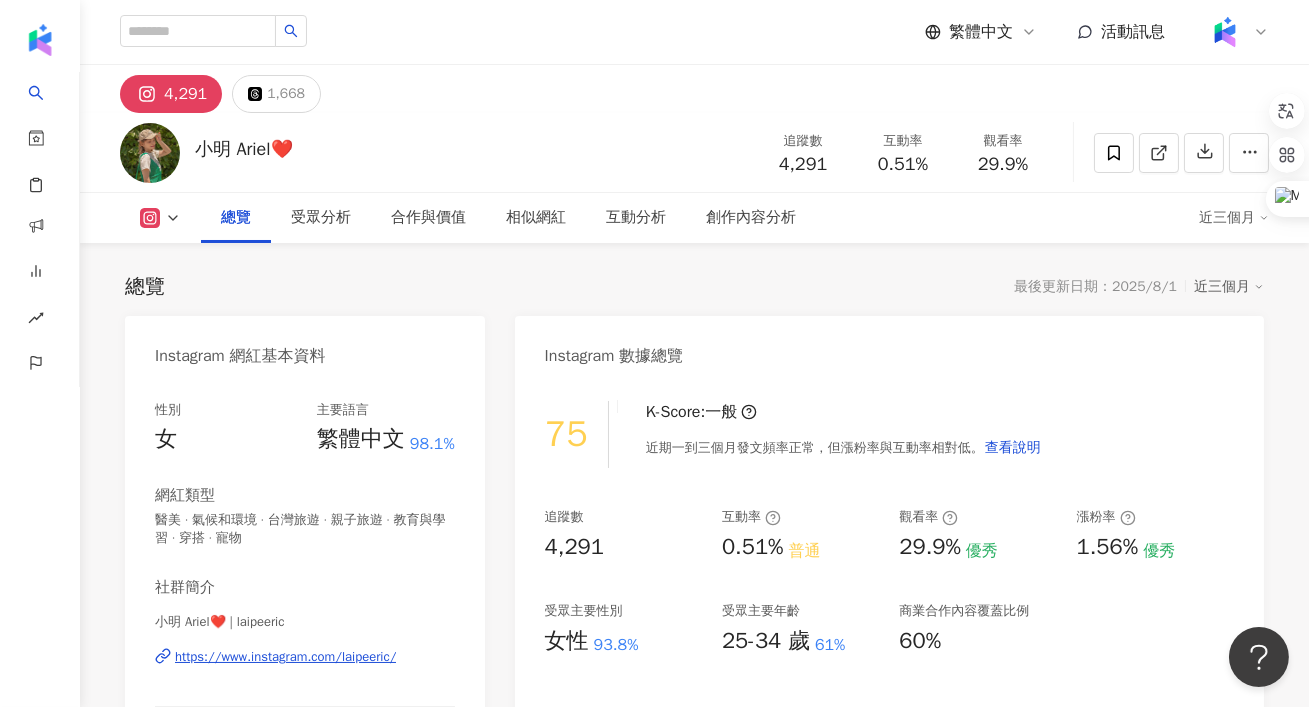click on "互動率 0.51%" at bounding box center (903, 152) 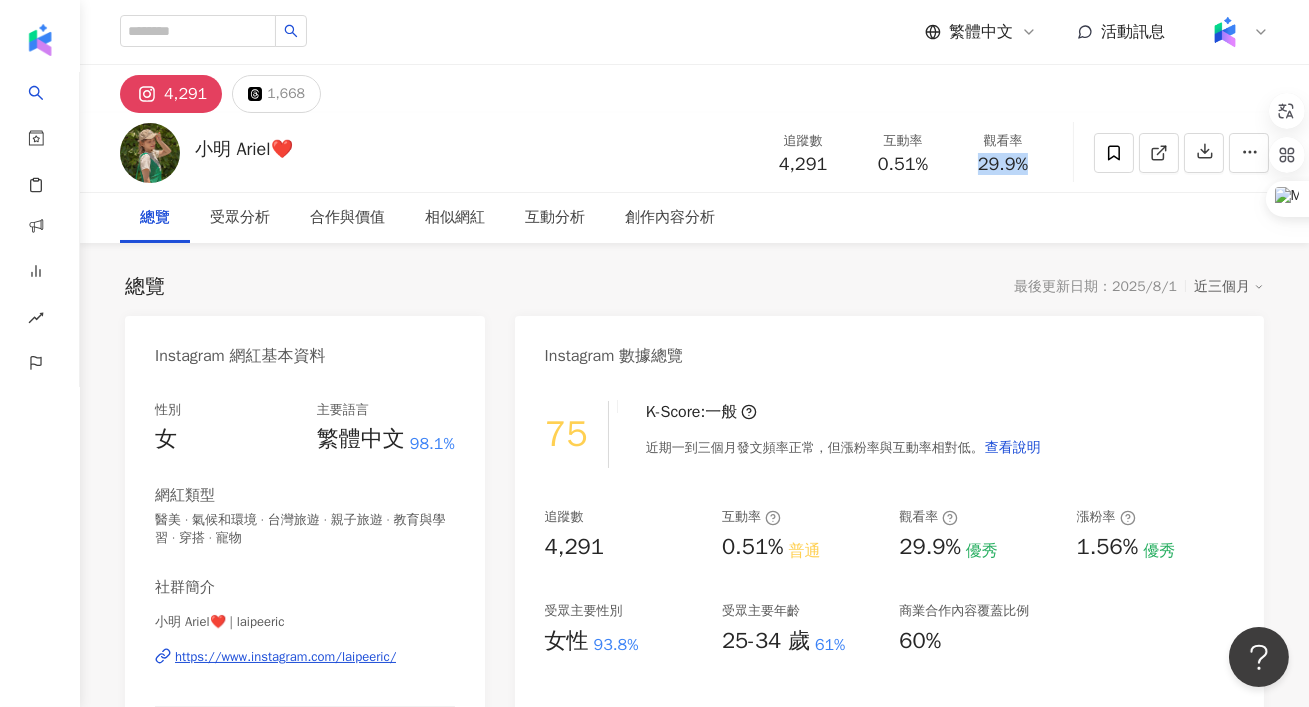 drag, startPoint x: 1046, startPoint y: 162, endPoint x: 976, endPoint y: 160, distance: 70.028564 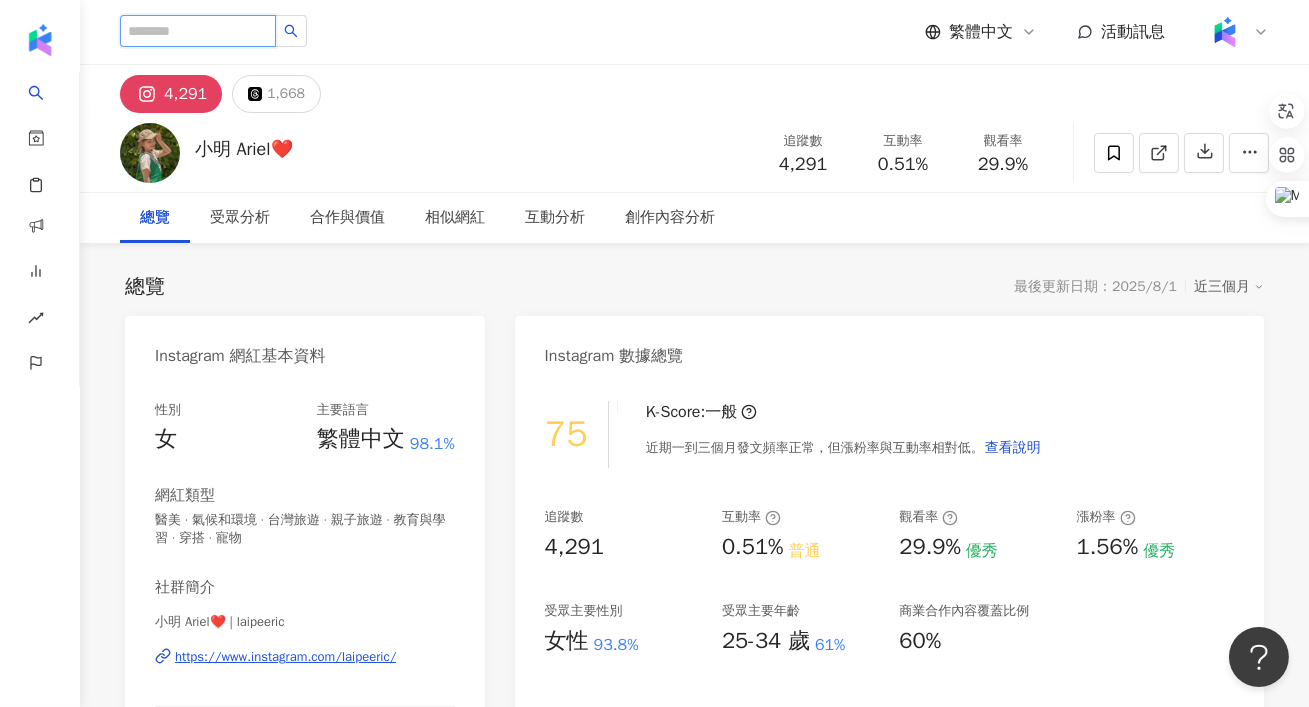 click at bounding box center (198, 31) 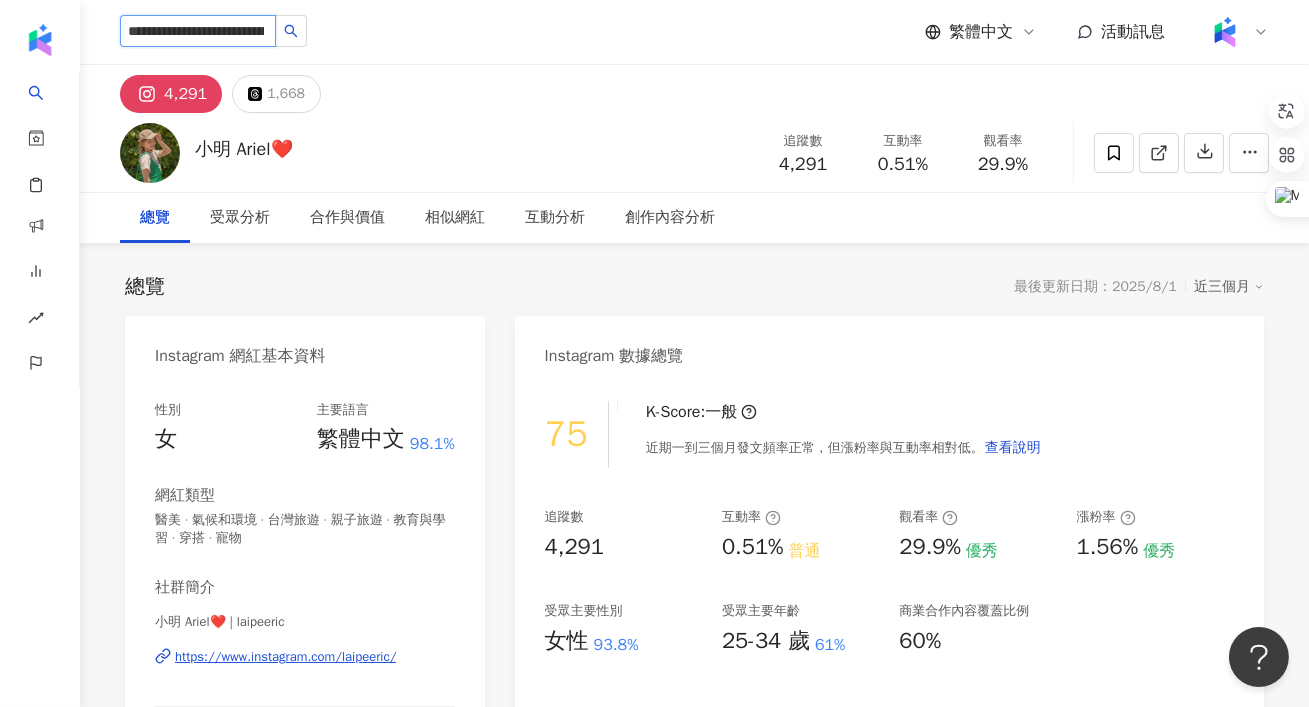 scroll, scrollTop: 0, scrollLeft: 138, axis: horizontal 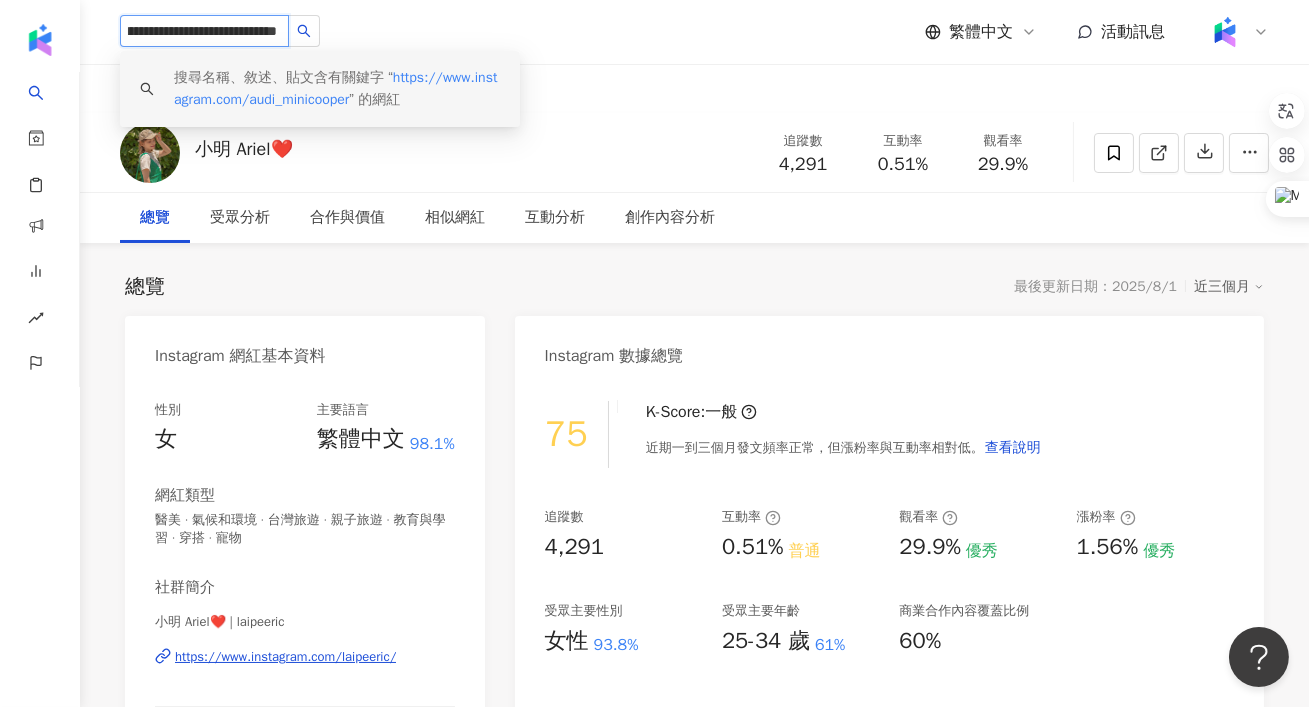 click on "搜尋名稱、敘述、貼文含有關鍵字 “ https://www.instagram.com/audi_minicooper ” 的網紅" at bounding box center [337, 89] 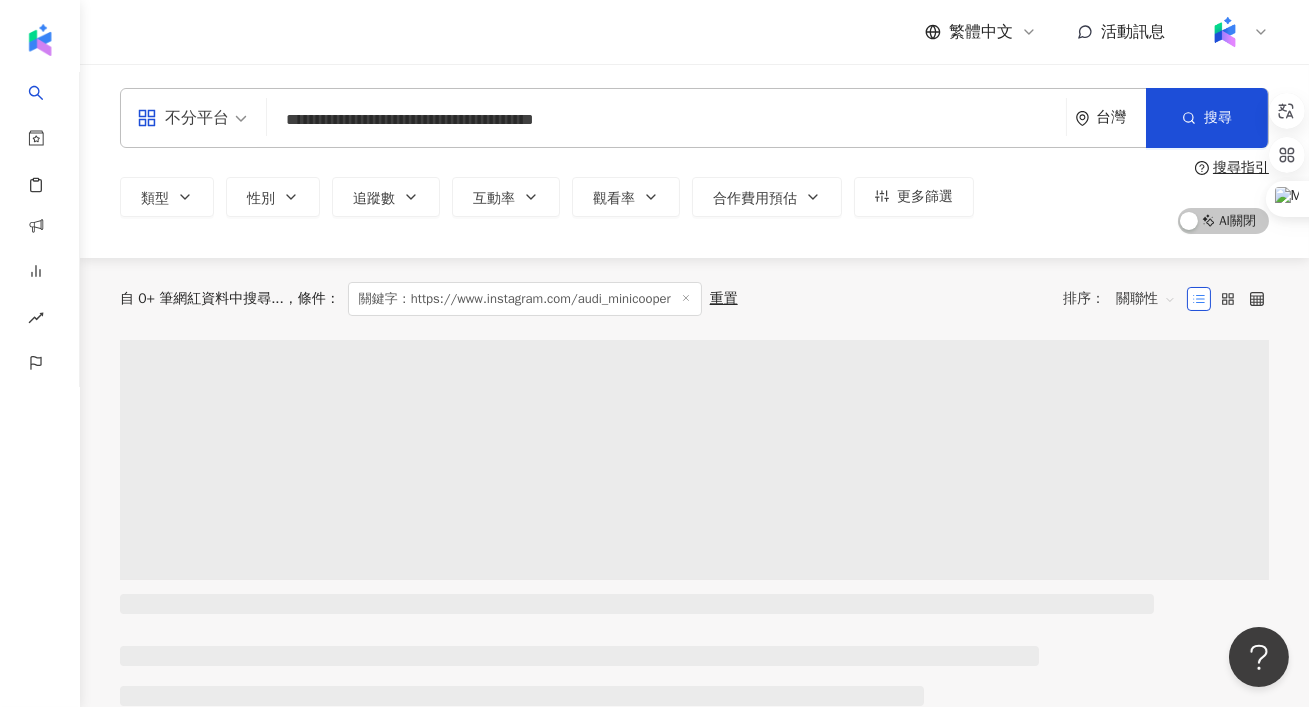 click on "**********" at bounding box center [666, 120] 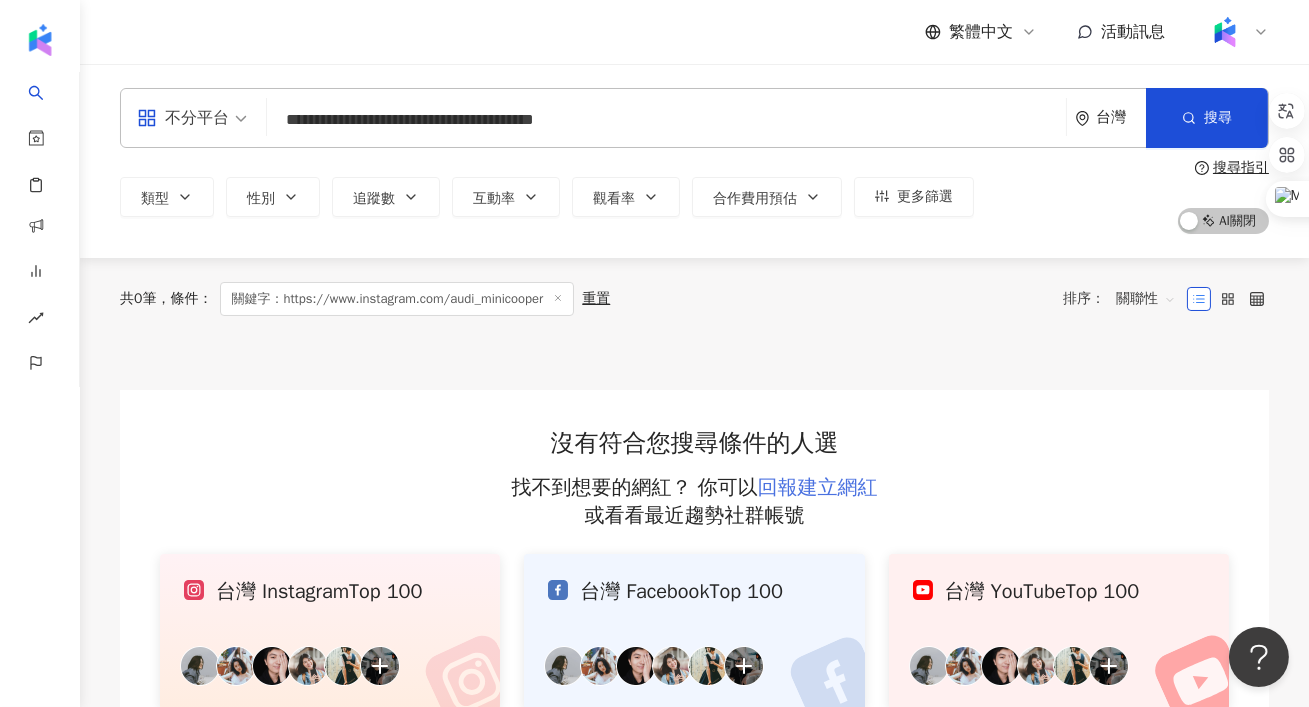 click on "回報建立網紅" at bounding box center (818, 487) 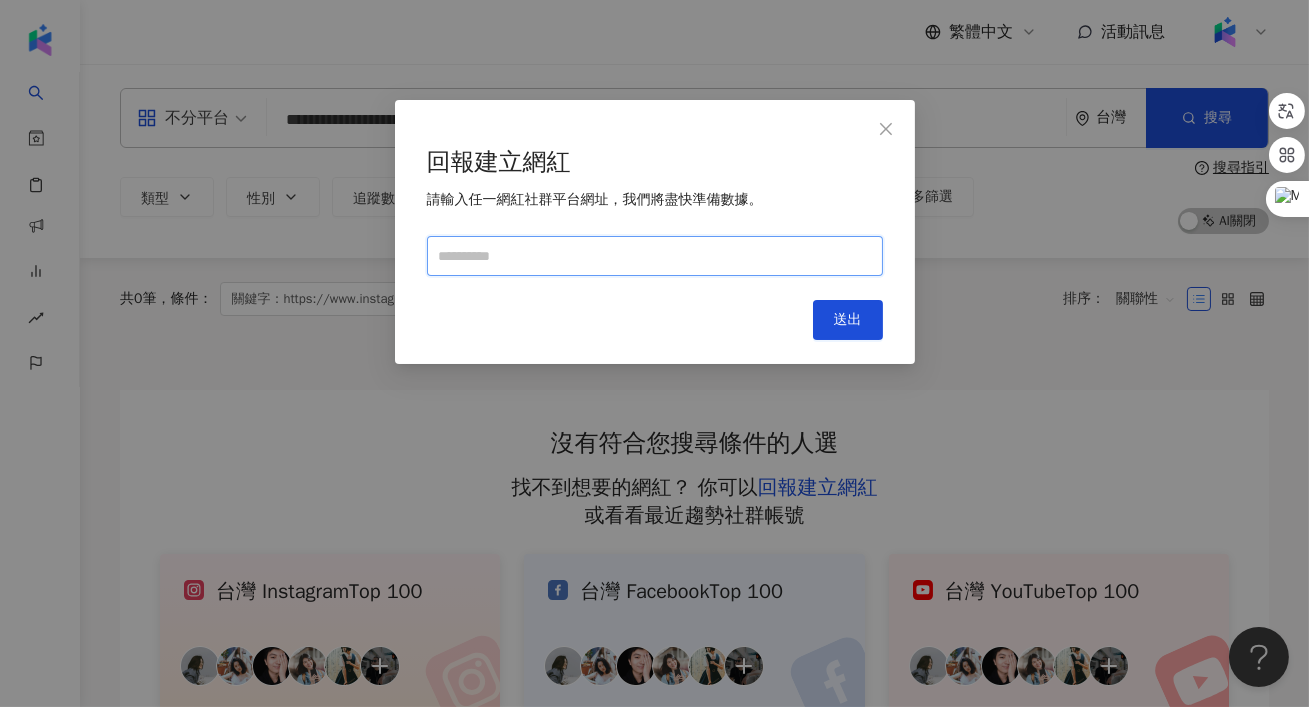 click at bounding box center (655, 256) 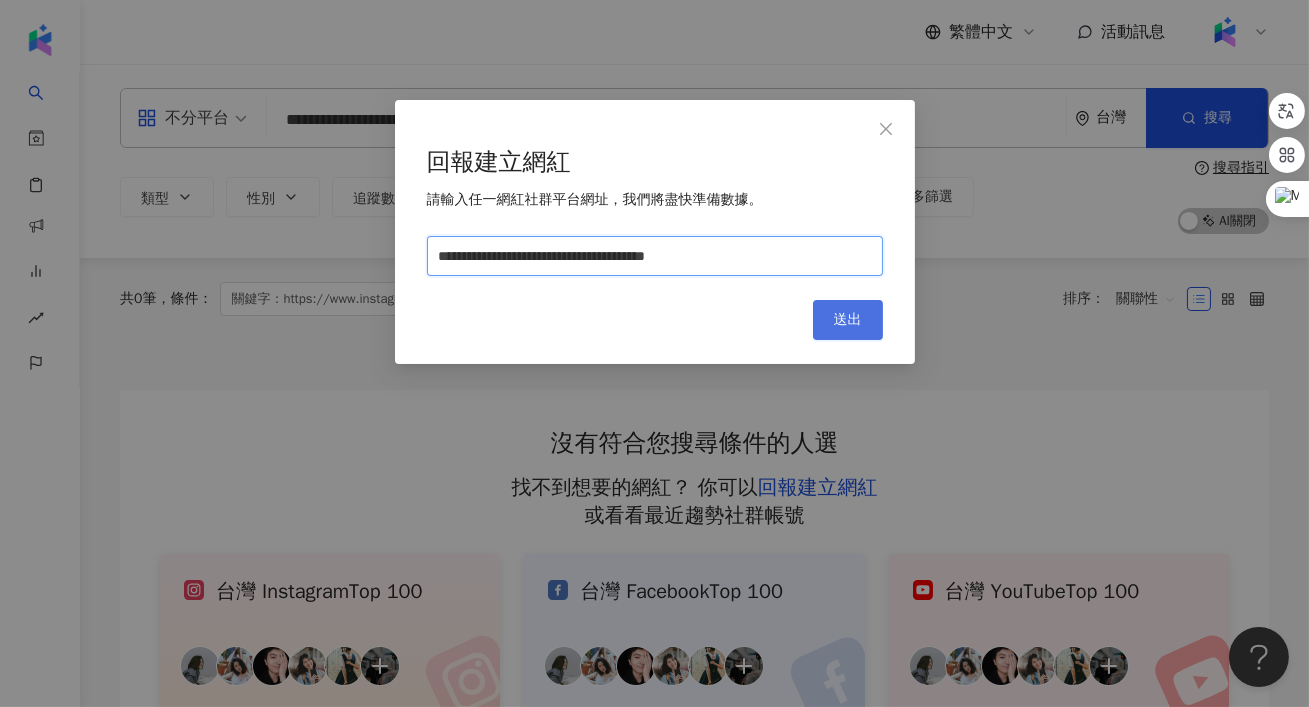 type on "**********" 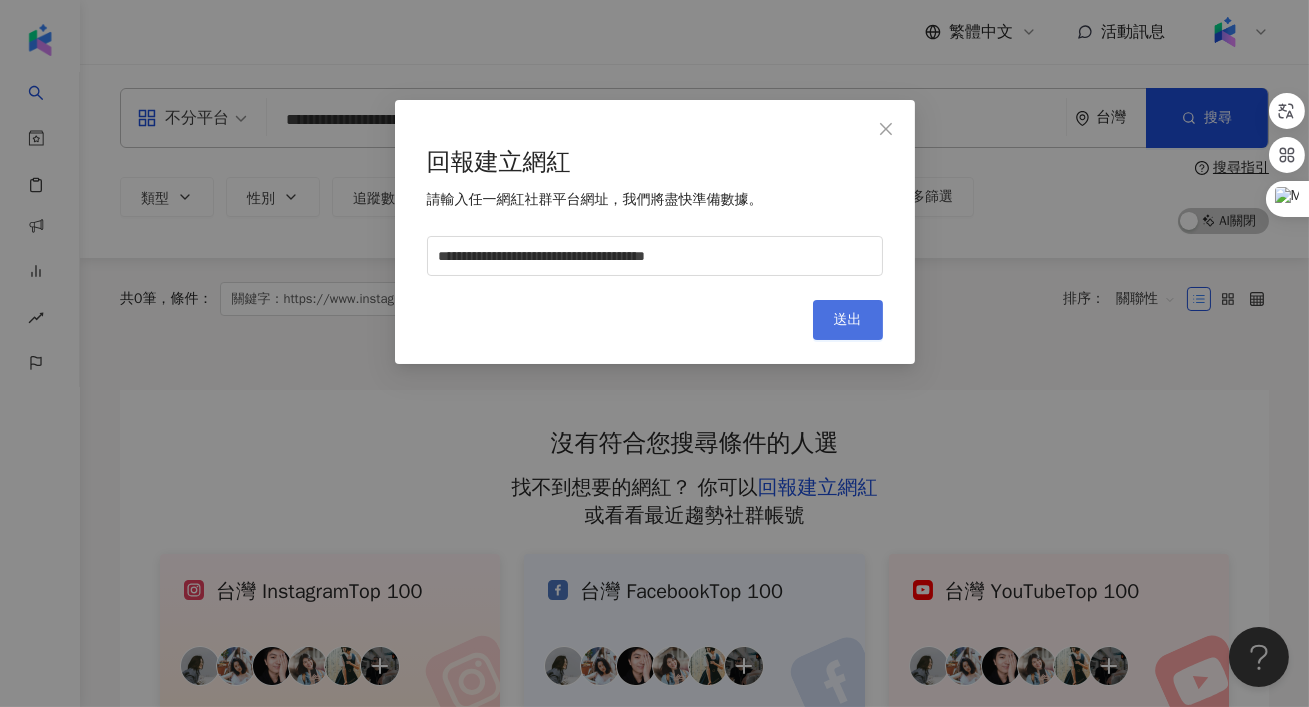 click on "送出" at bounding box center [848, 320] 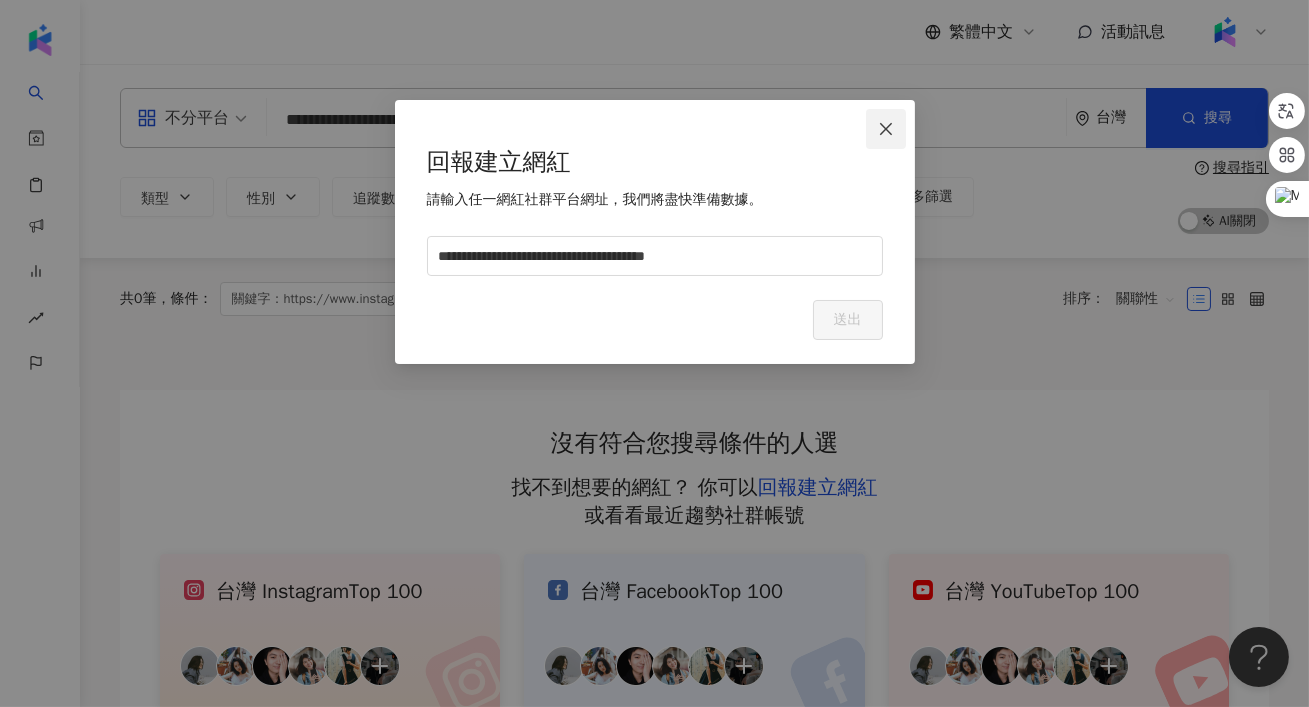 click at bounding box center [886, 129] 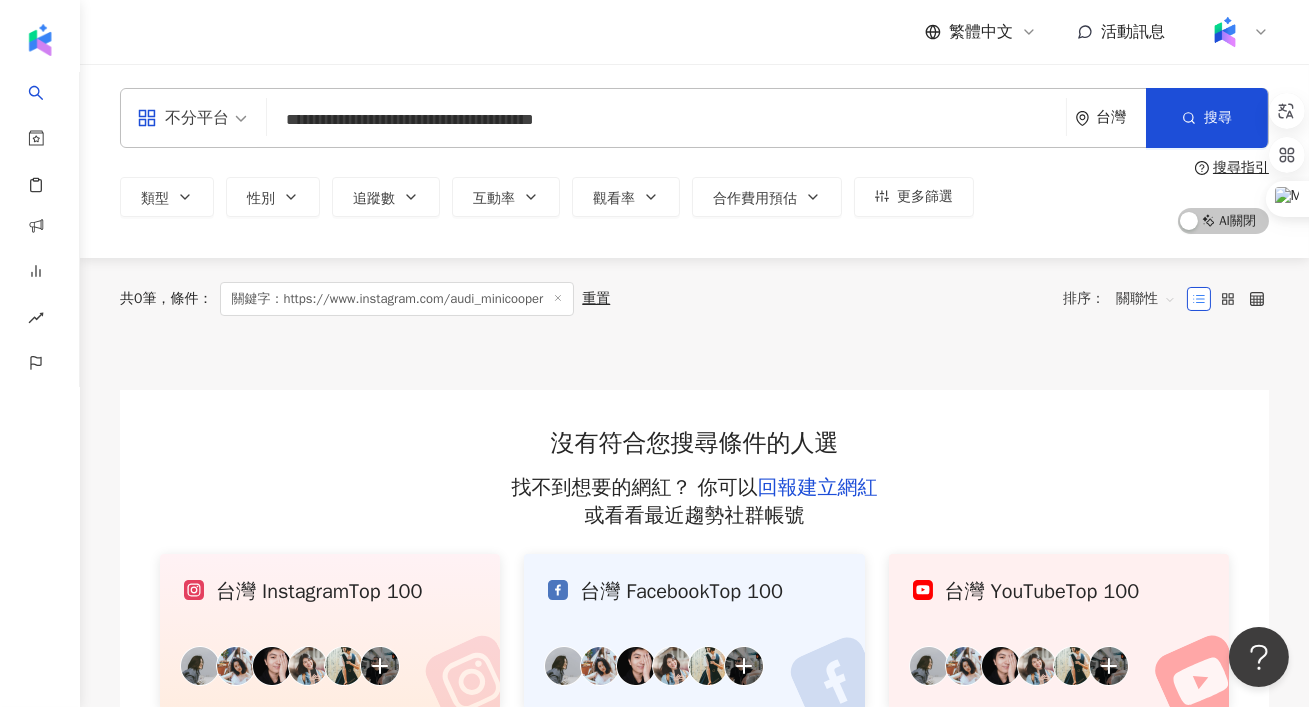 click on "**********" at bounding box center [666, 120] 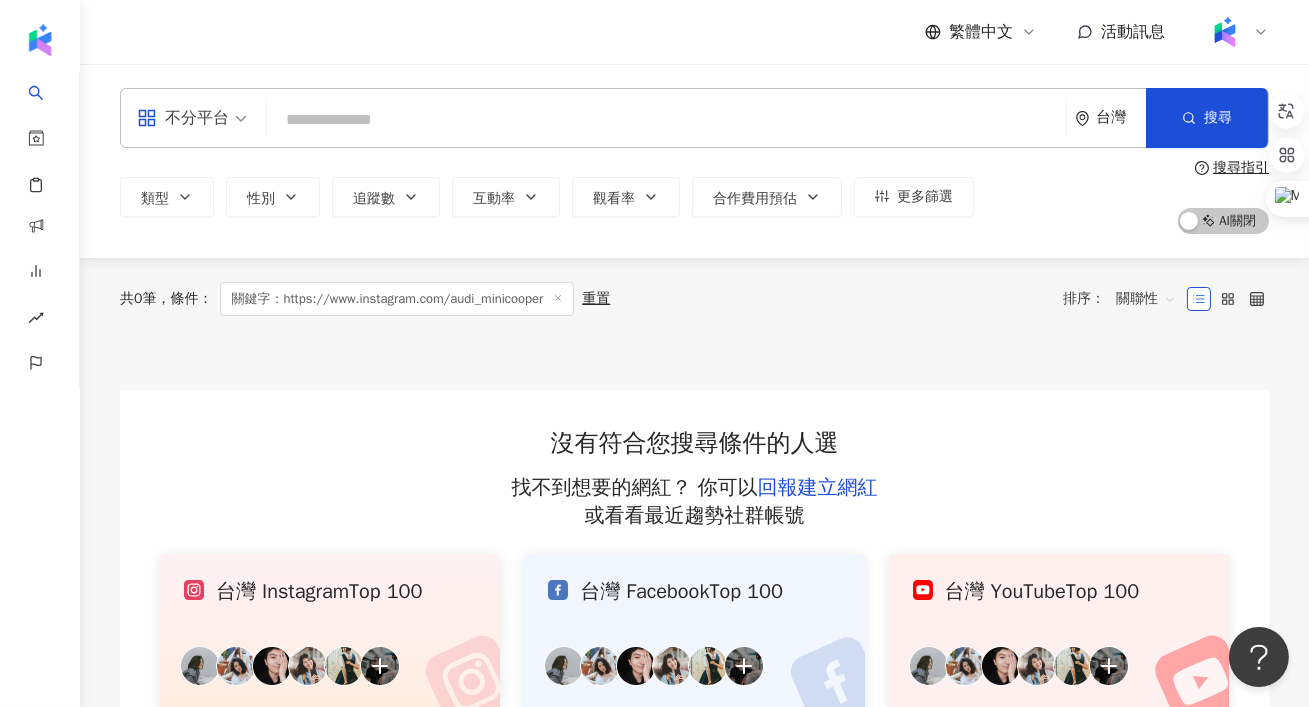 paste on "**********" 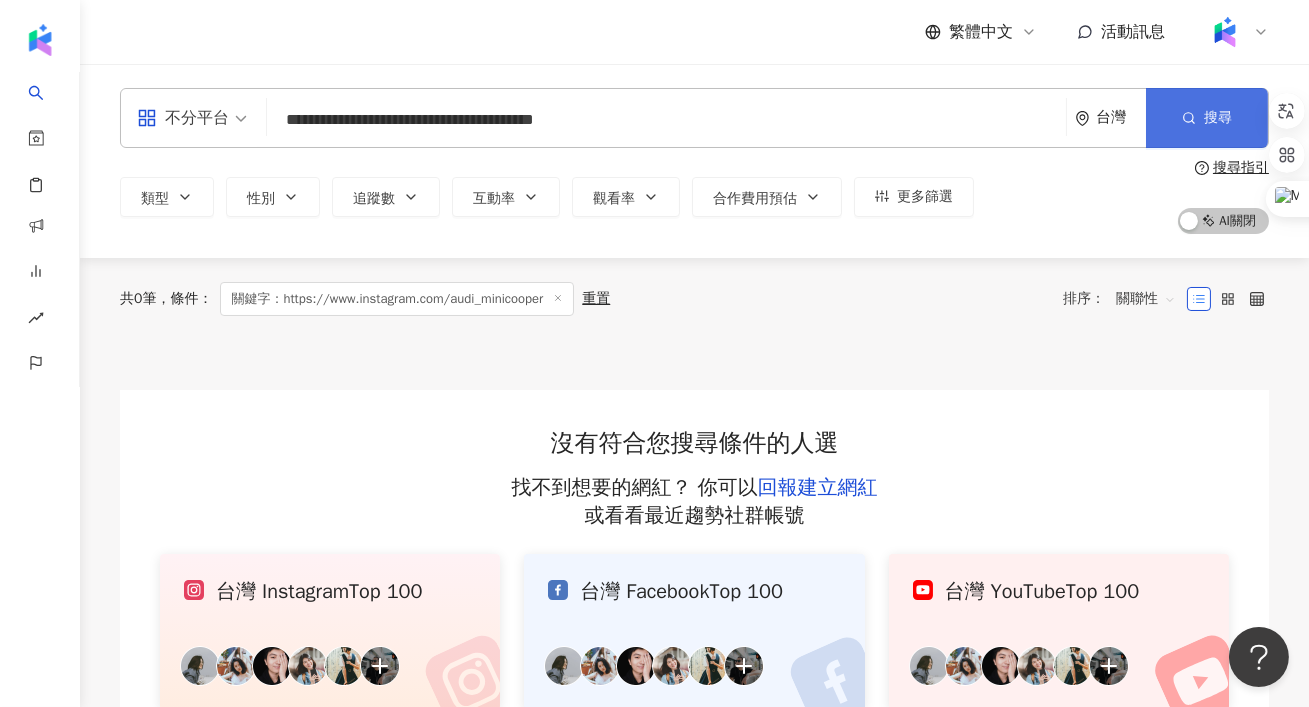 click on "搜尋" at bounding box center (1207, 118) 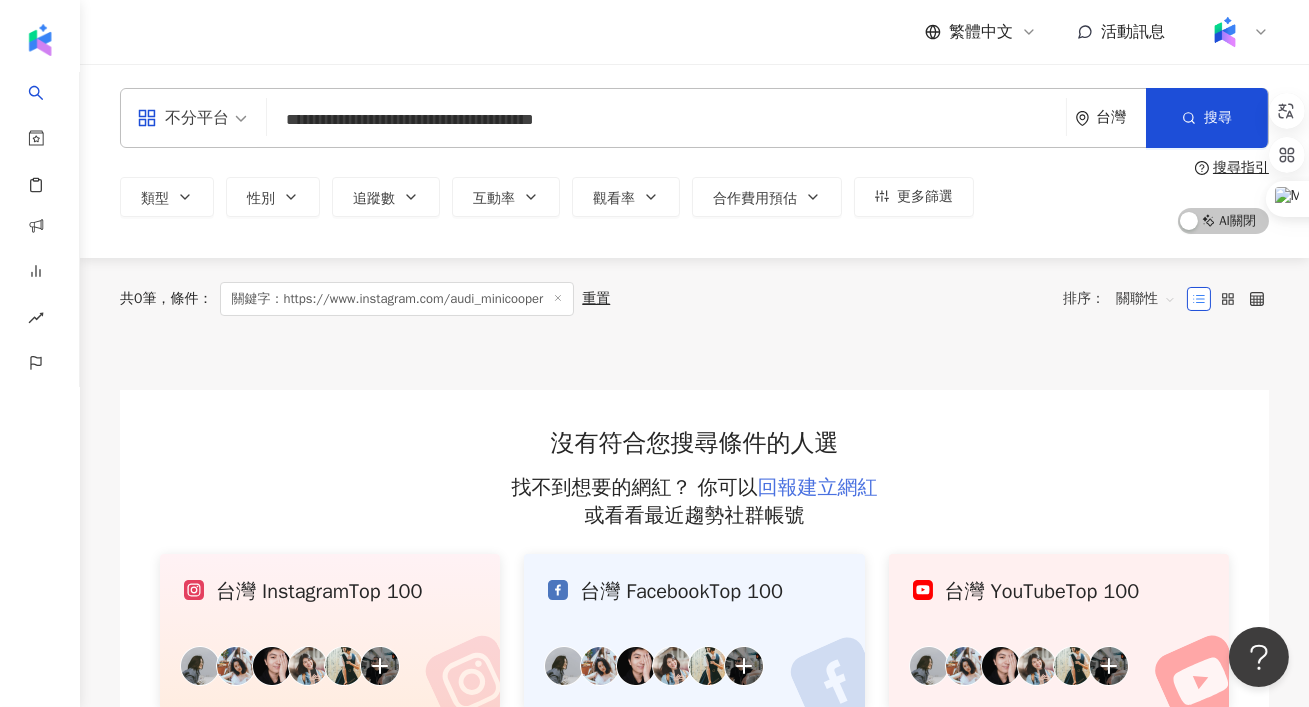 click on "回報建立網紅" at bounding box center (818, 487) 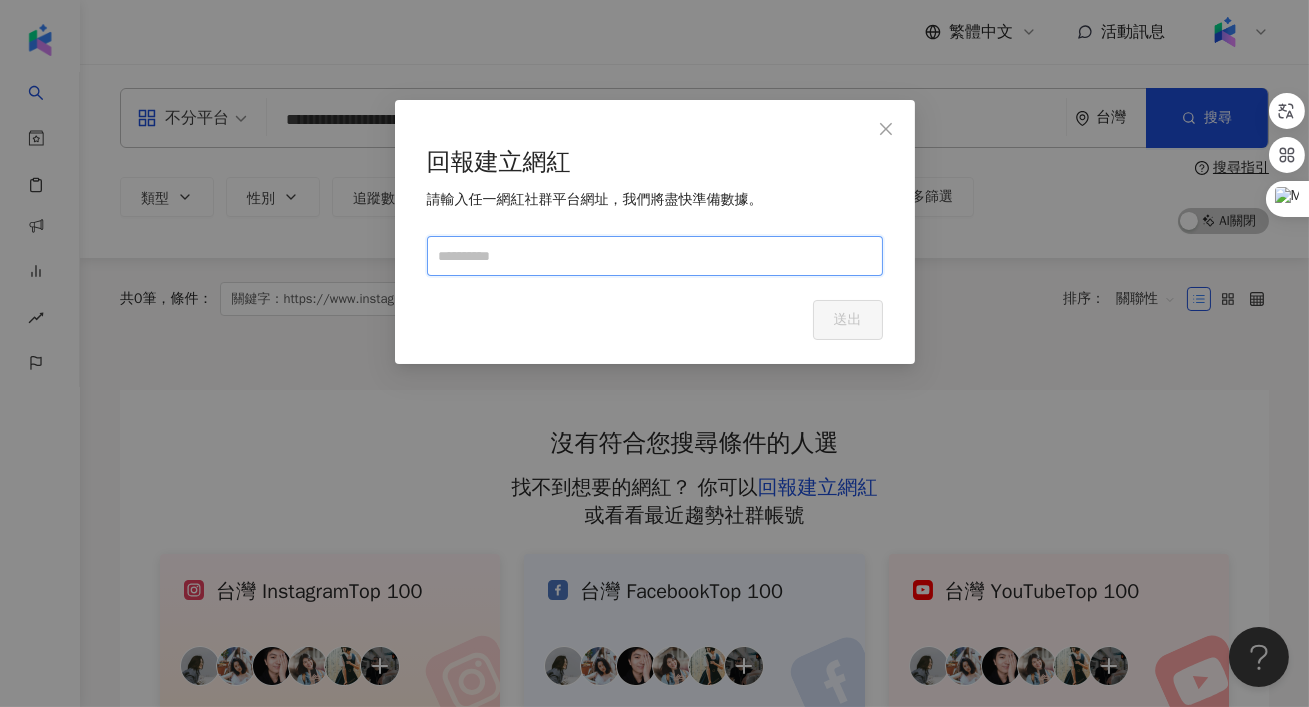 click at bounding box center [655, 256] 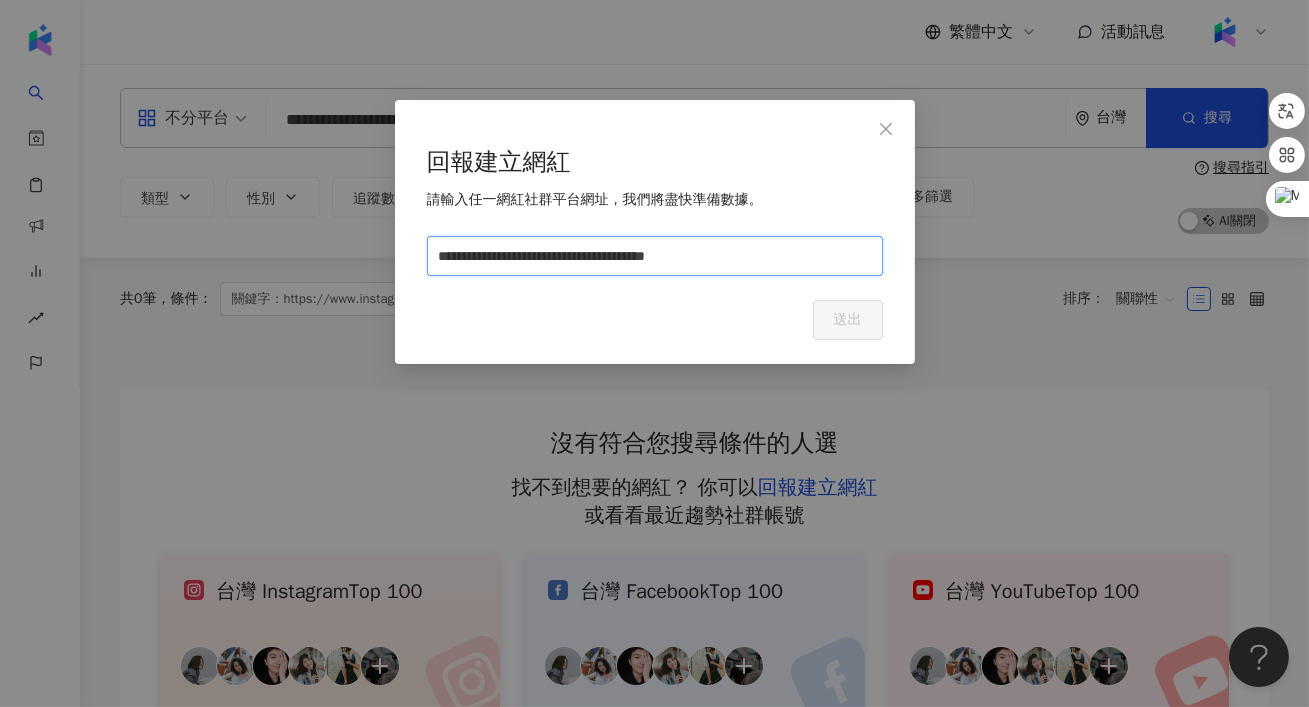 type on "**********" 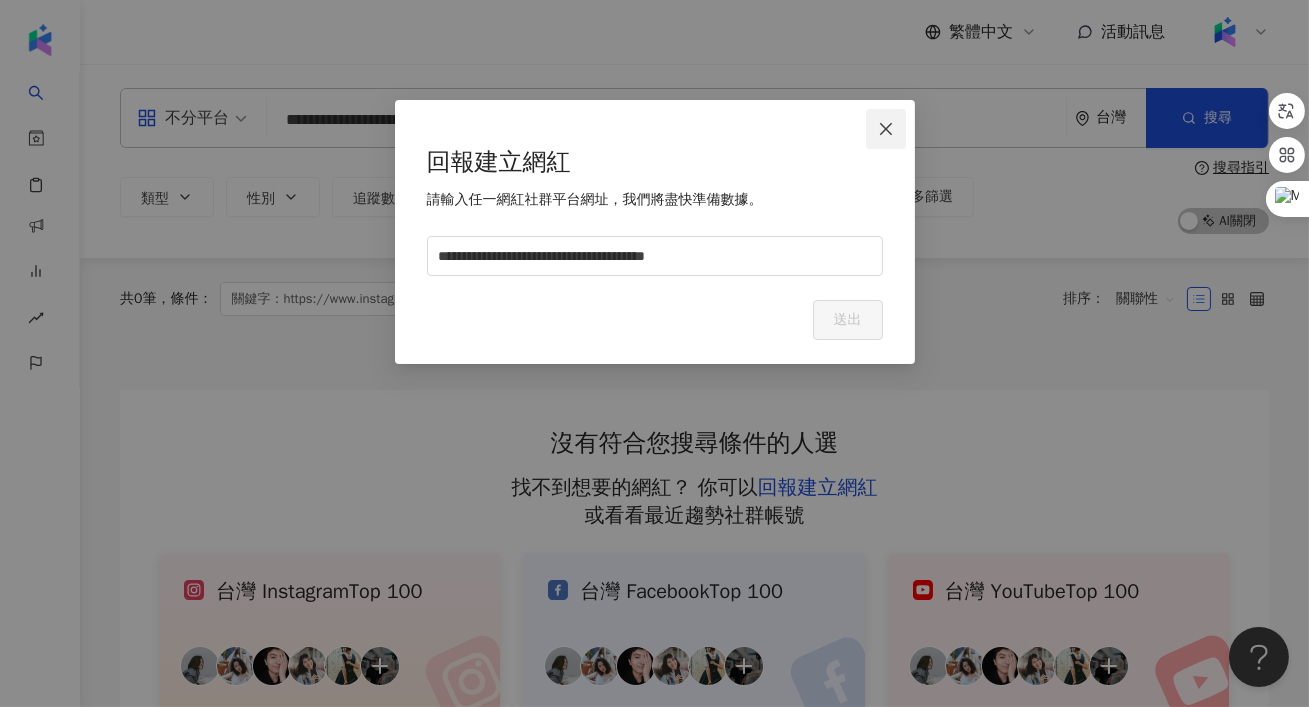 click 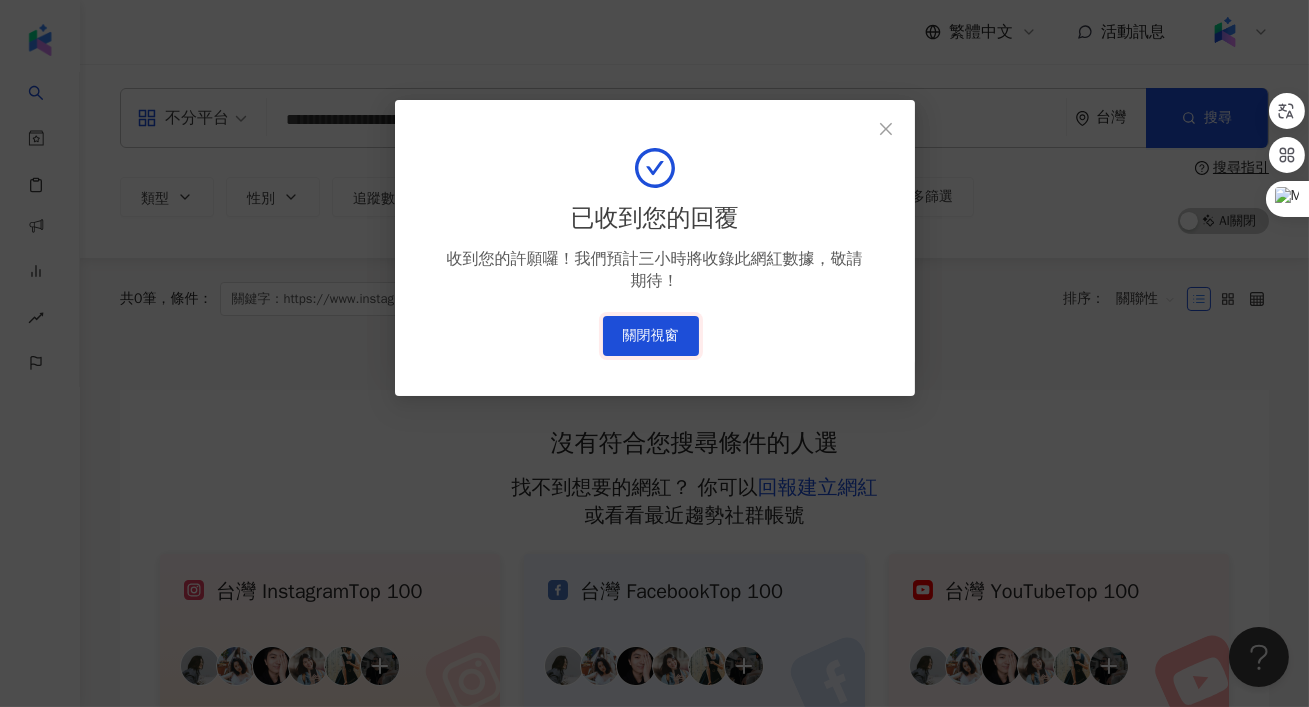 click on "關閉視窗" at bounding box center (651, 336) 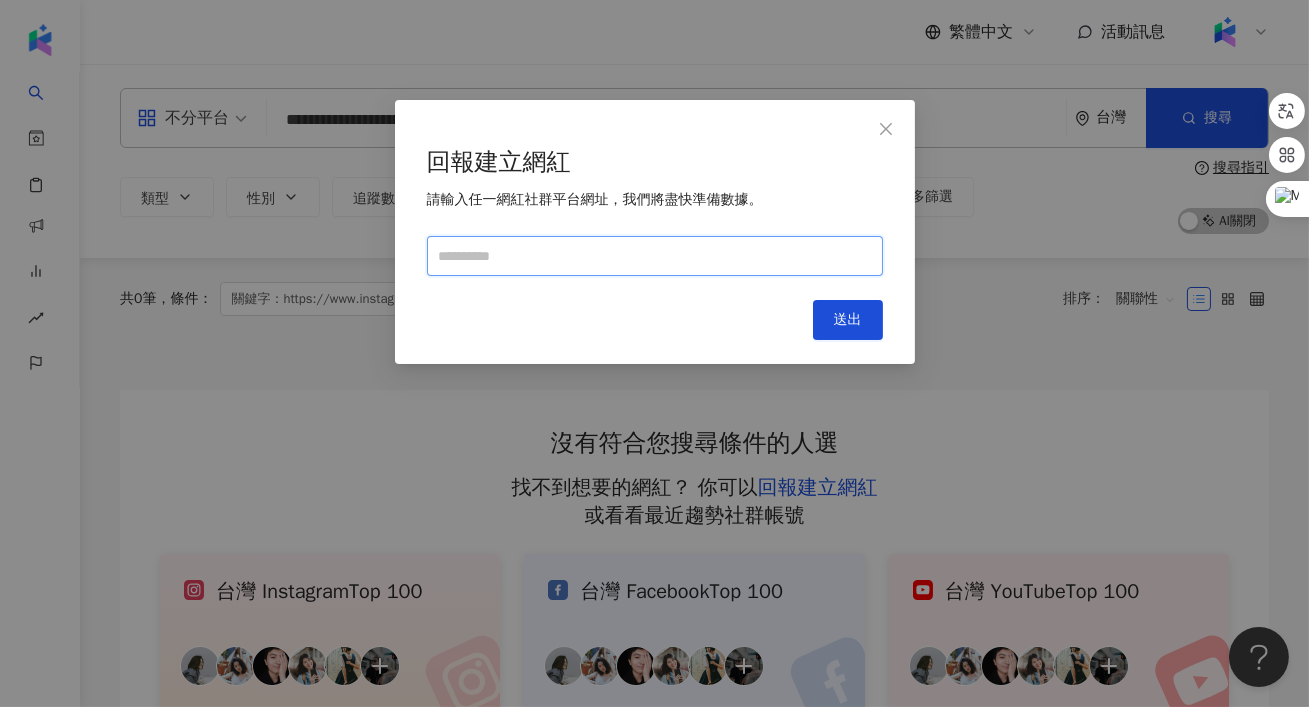 click at bounding box center [655, 256] 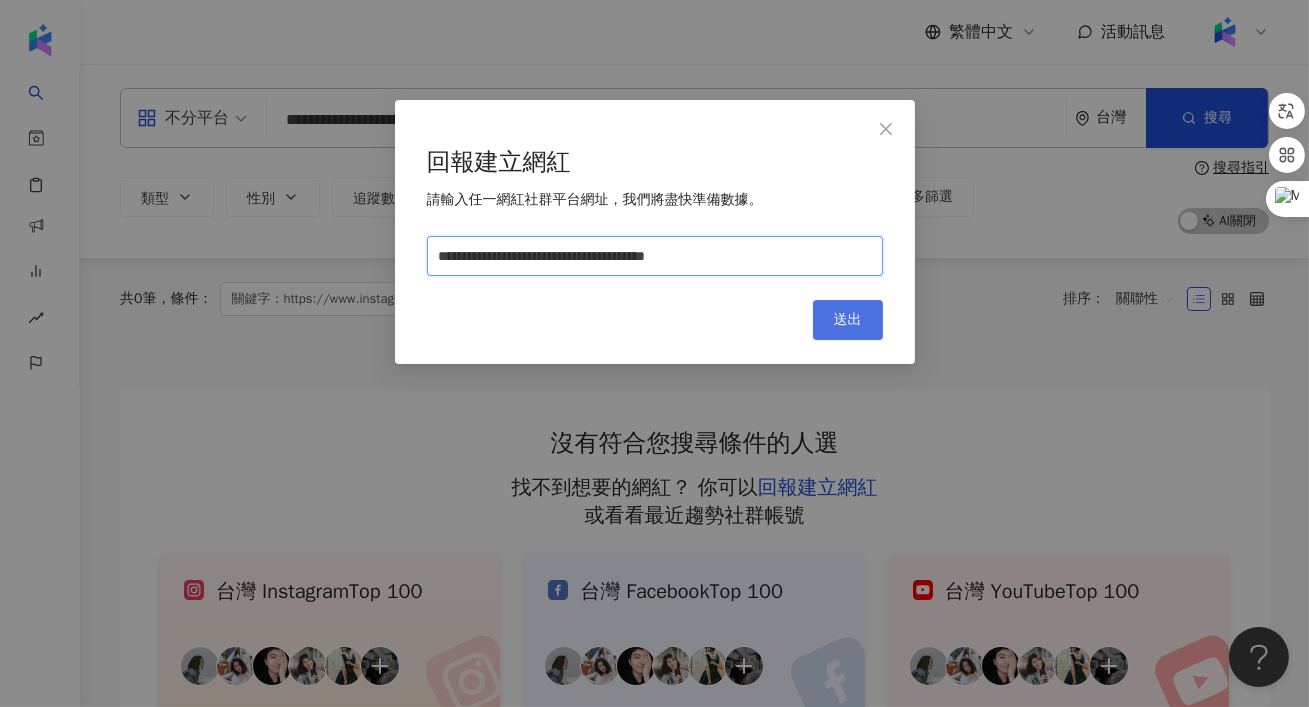 type on "**********" 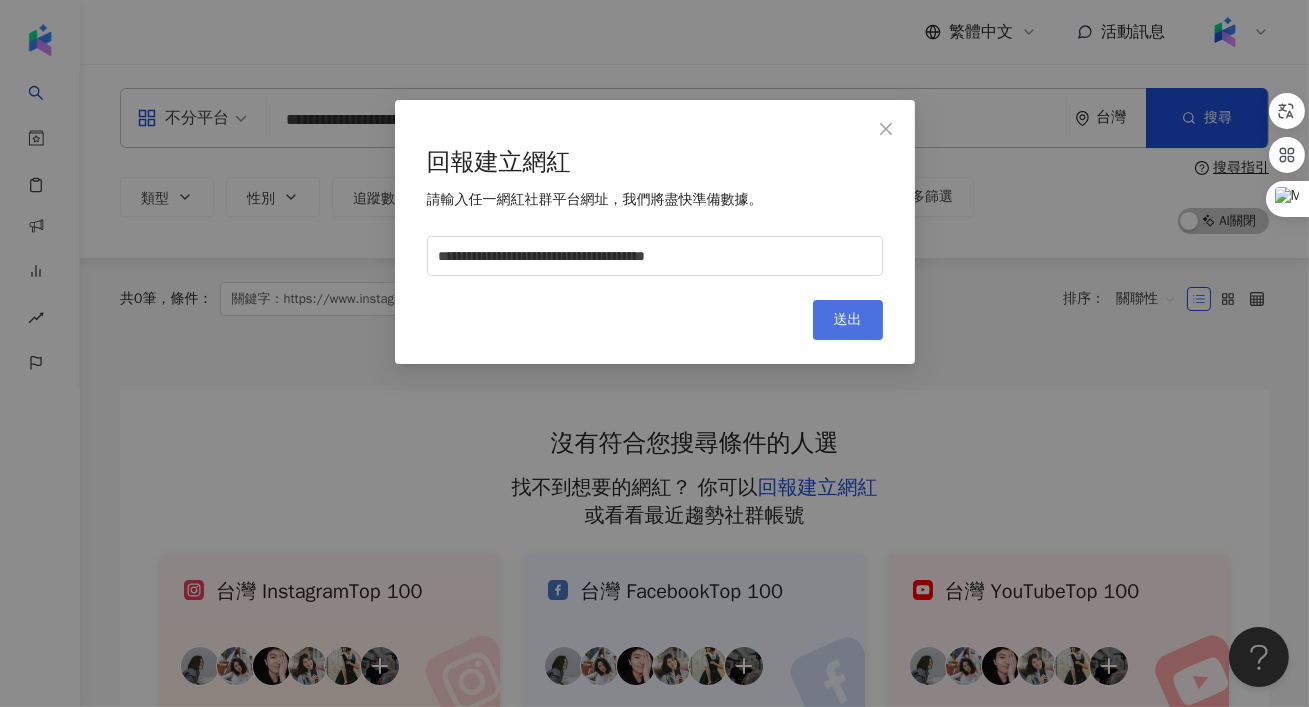 click on "送出" at bounding box center (848, 320) 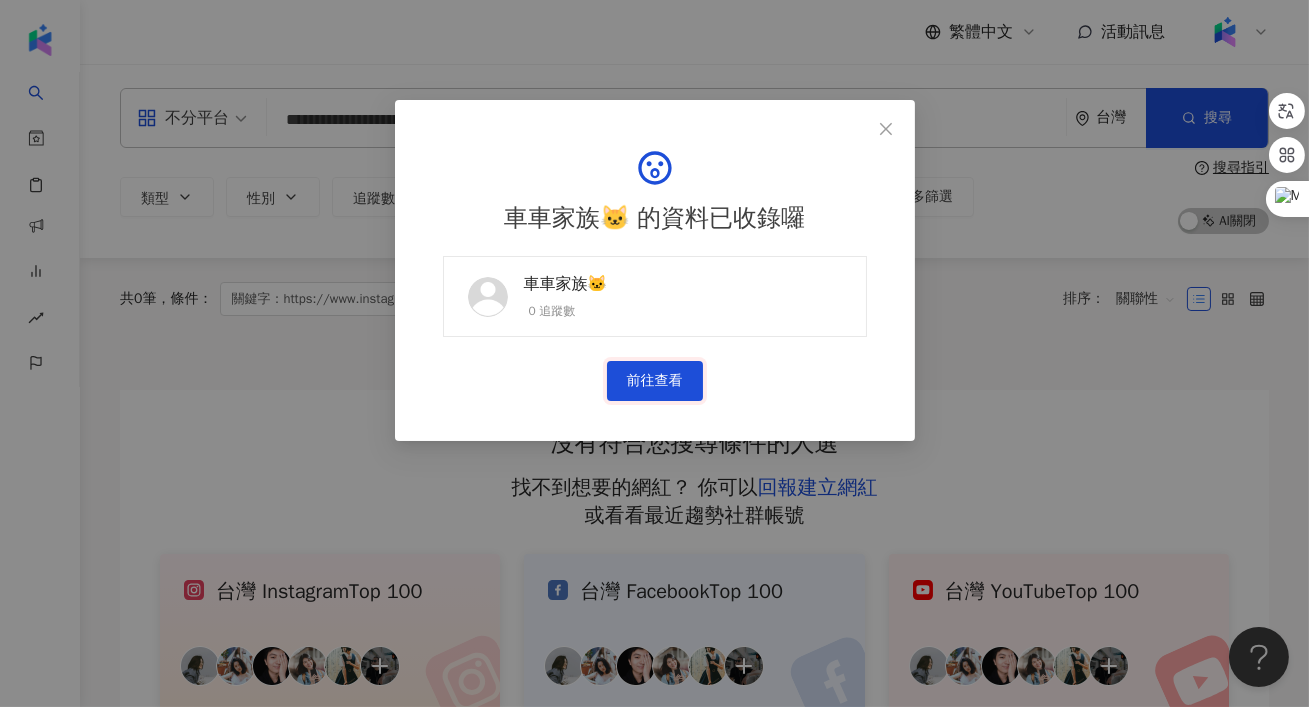 click on "前往查看" at bounding box center (655, 381) 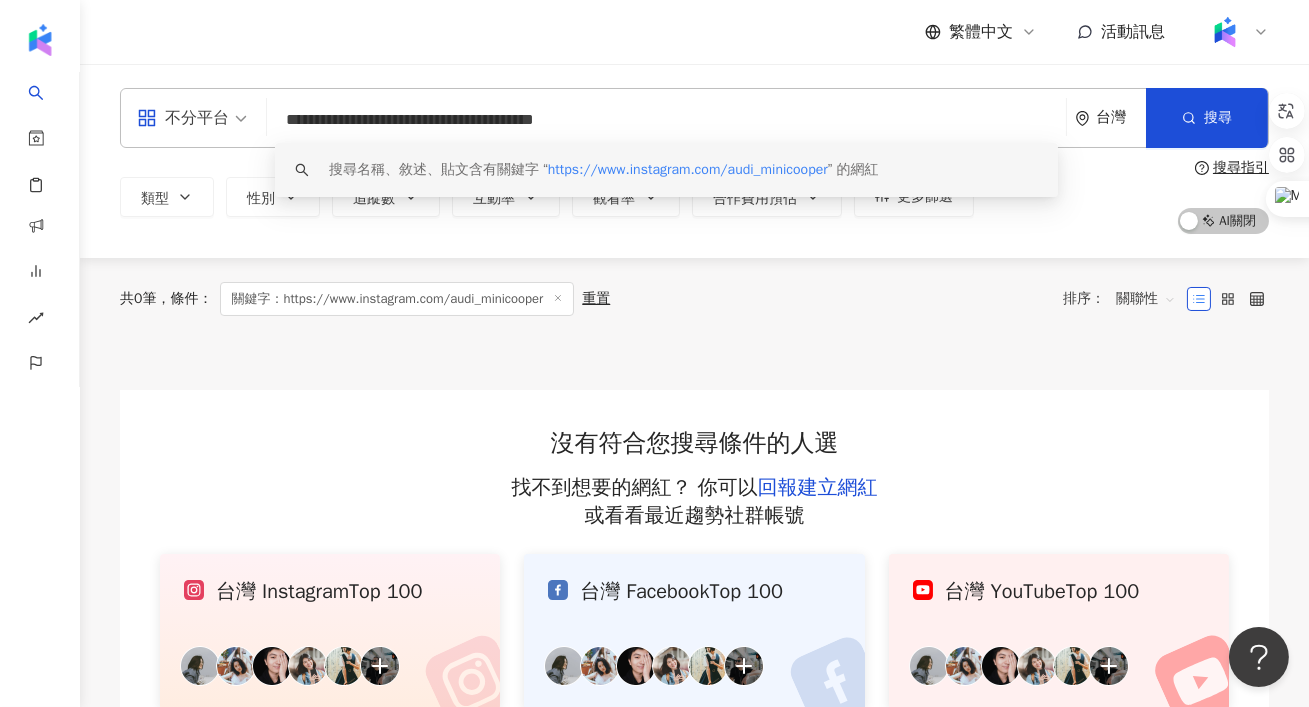 drag, startPoint x: 629, startPoint y: 118, endPoint x: 267, endPoint y: 118, distance: 362 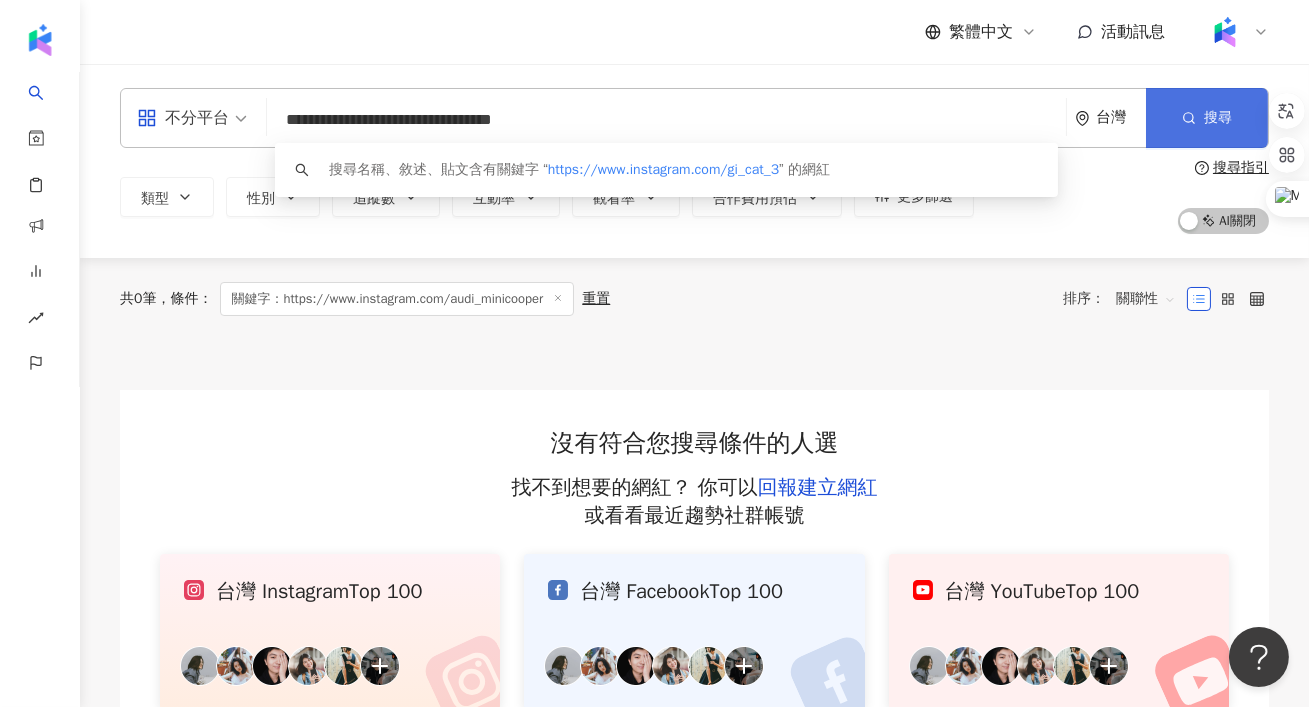 type on "**********" 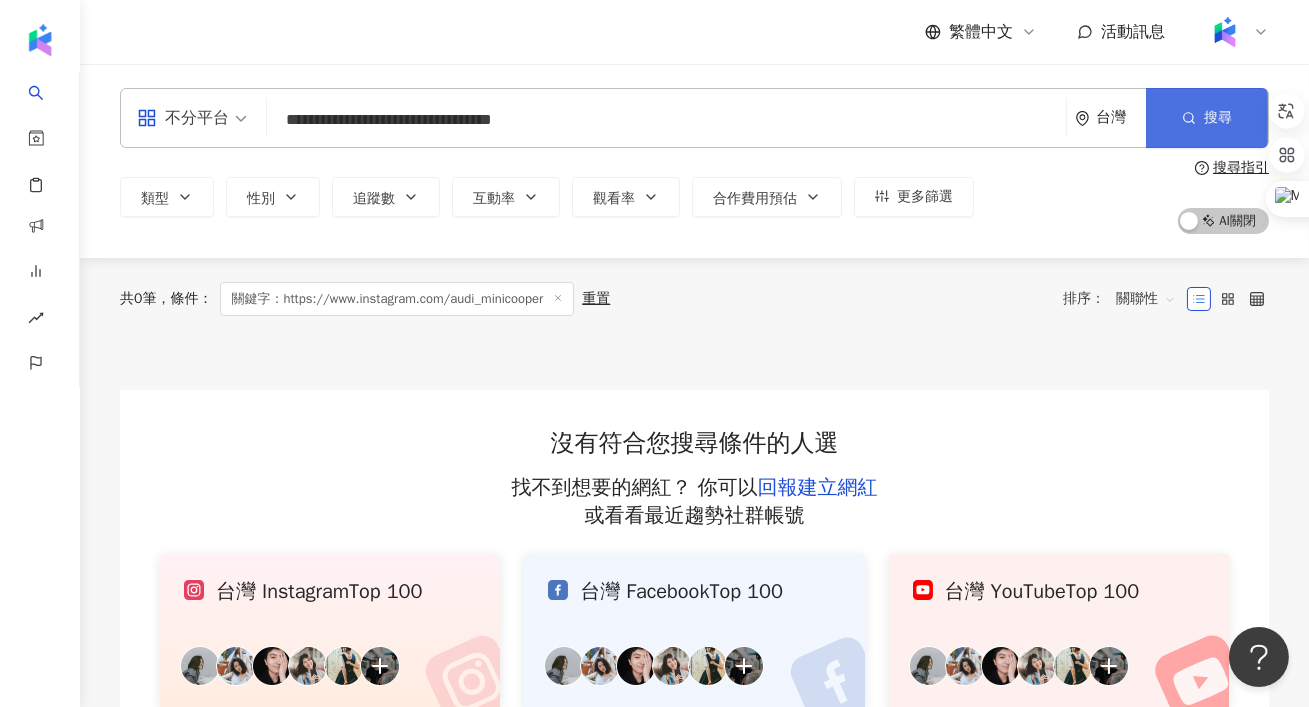 click on "搜尋" at bounding box center [1207, 118] 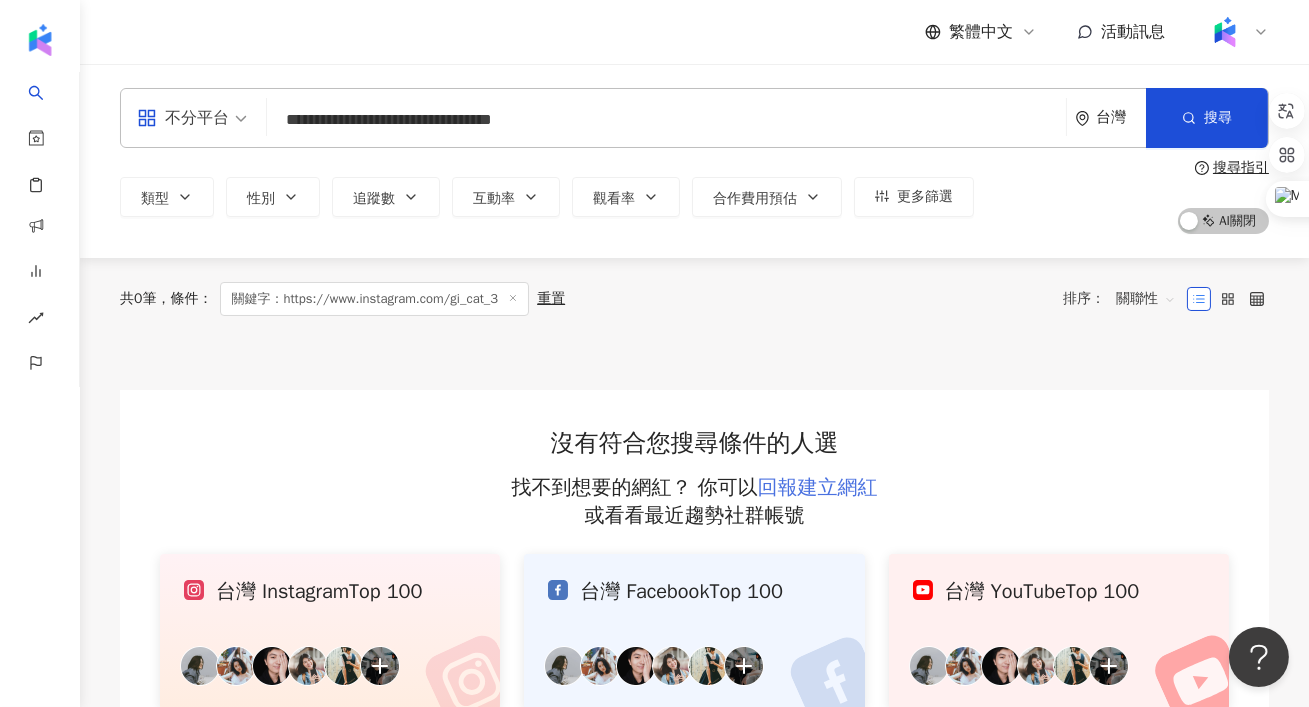 click on "回報建立網紅" at bounding box center [818, 487] 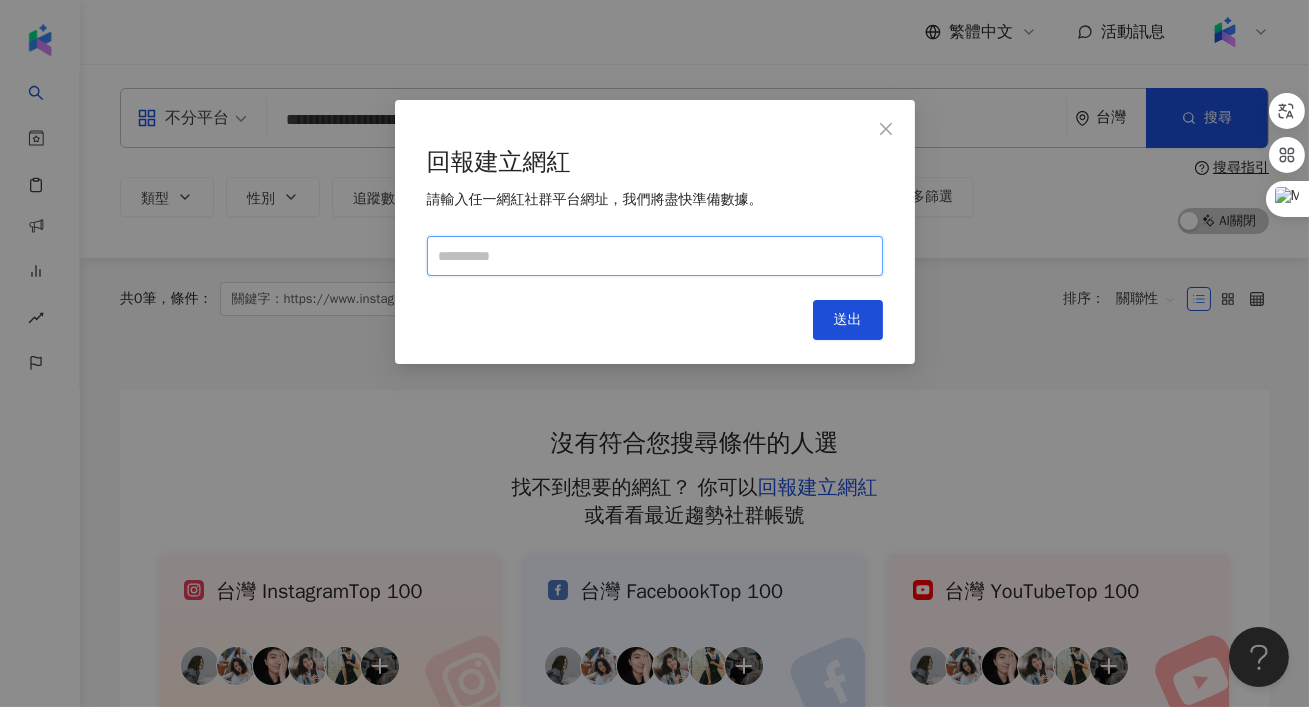 click at bounding box center (655, 256) 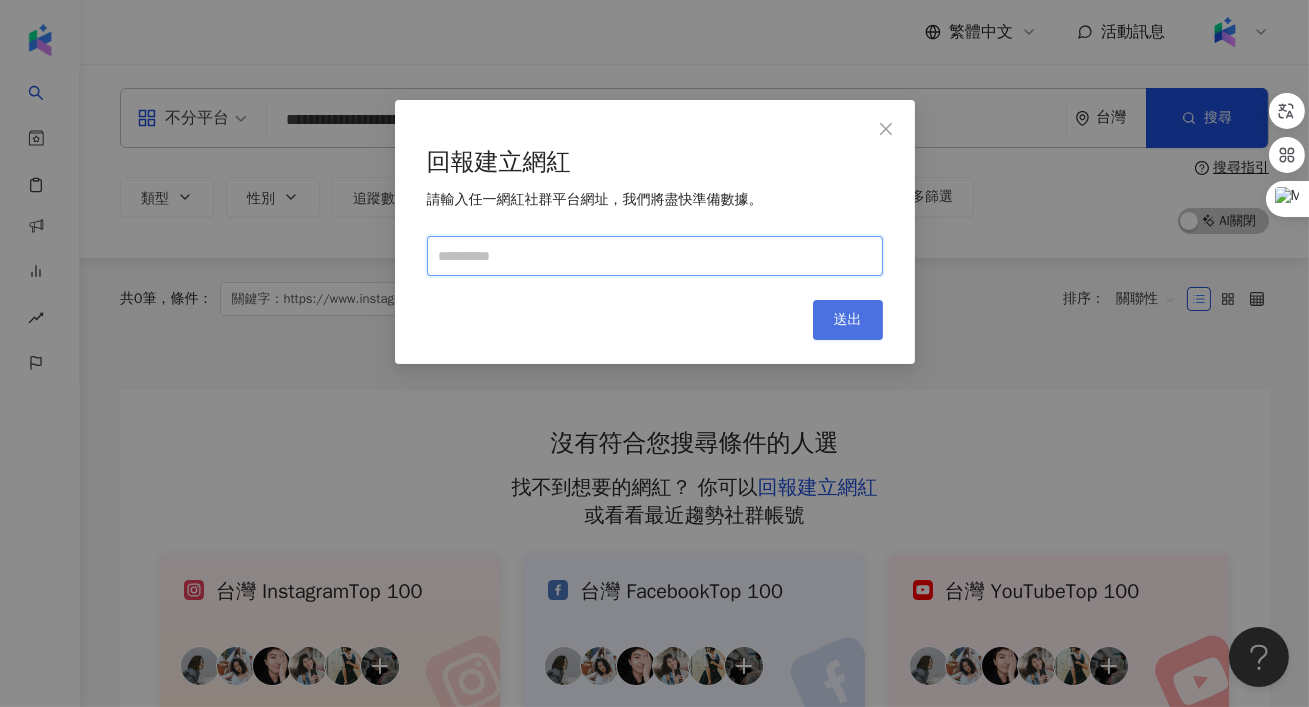 paste on "**********" 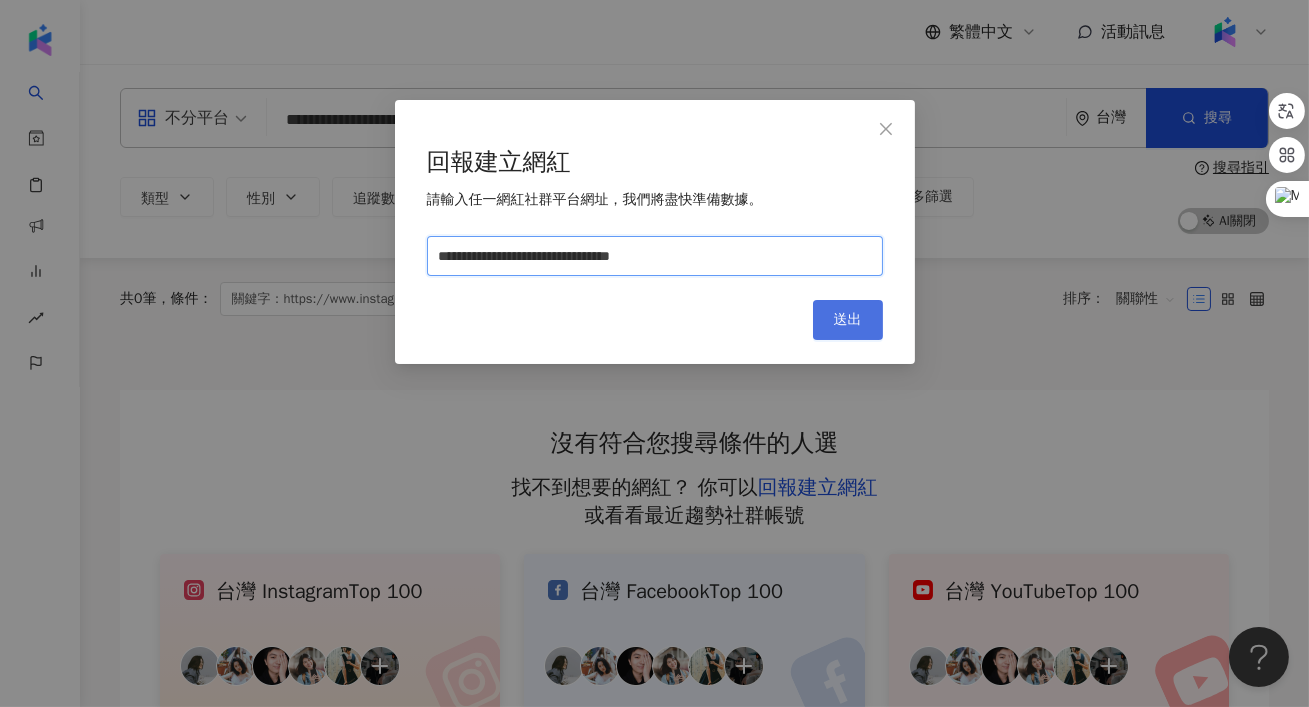 type on "**********" 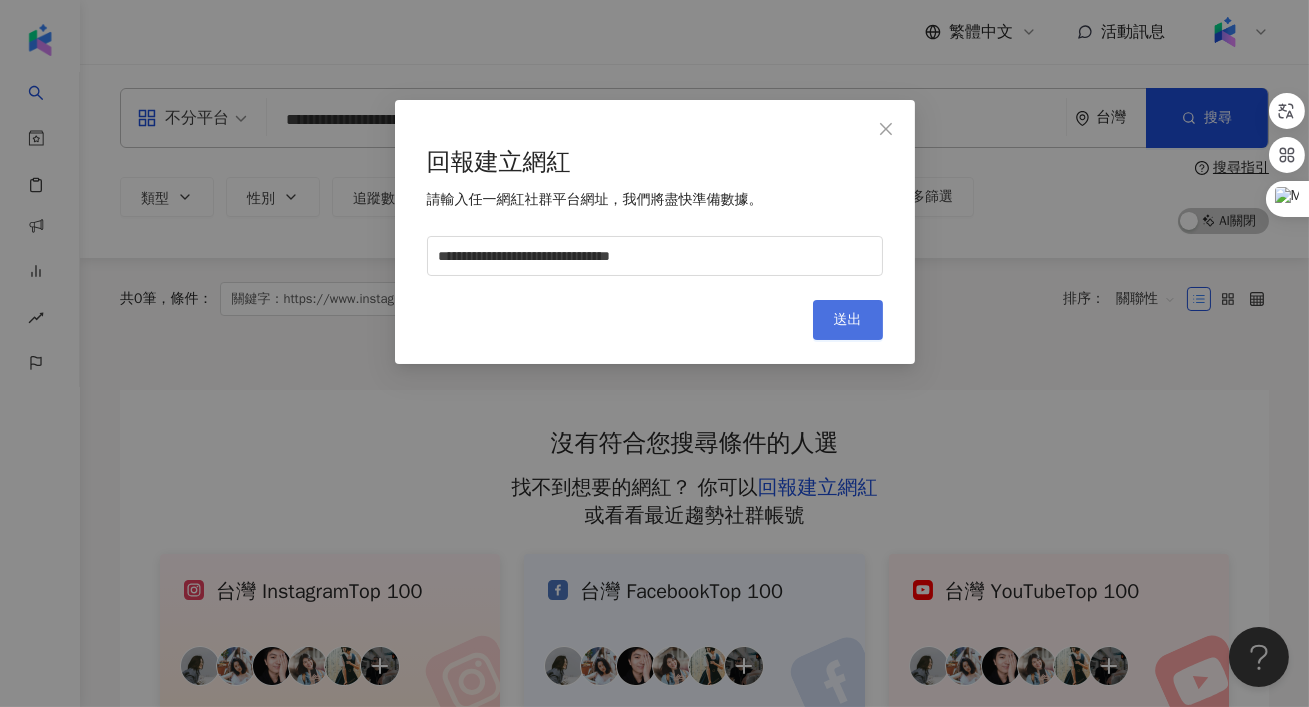 click on "送出" at bounding box center [848, 320] 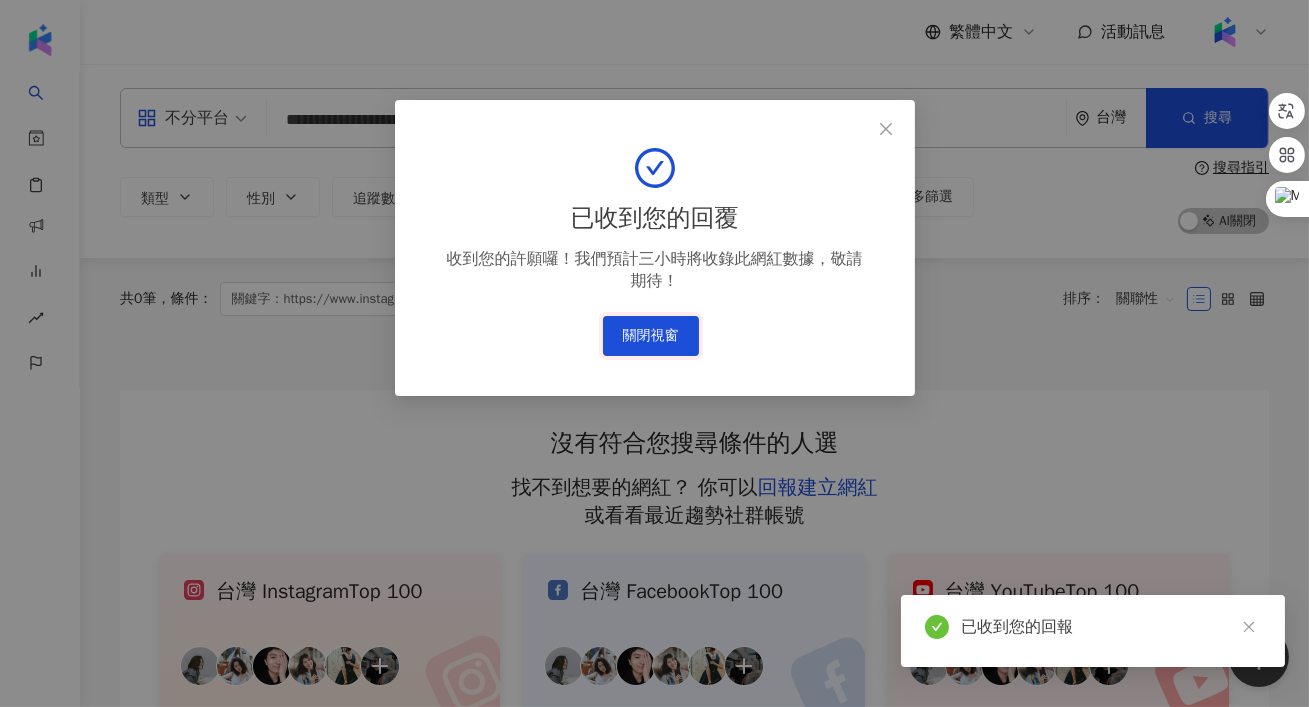 click on "關閉視窗" at bounding box center [651, 336] 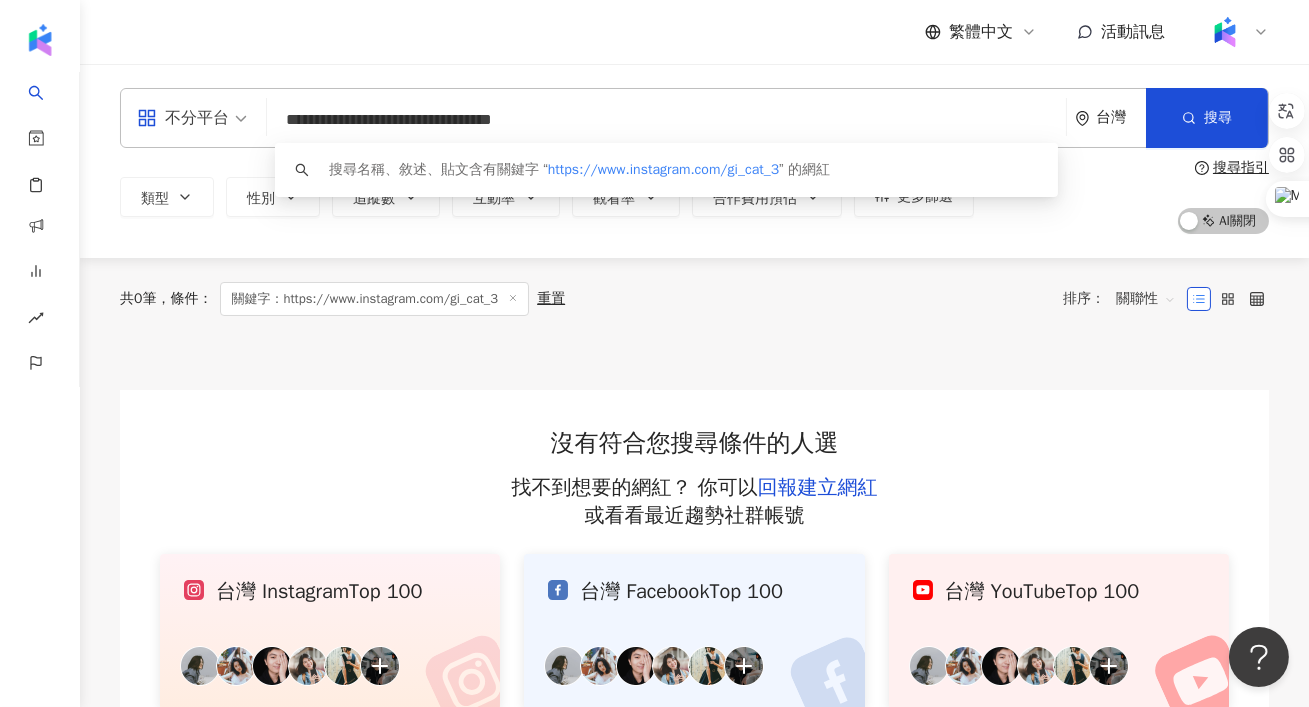 drag, startPoint x: 623, startPoint y: 130, endPoint x: 276, endPoint y: 125, distance: 347.036 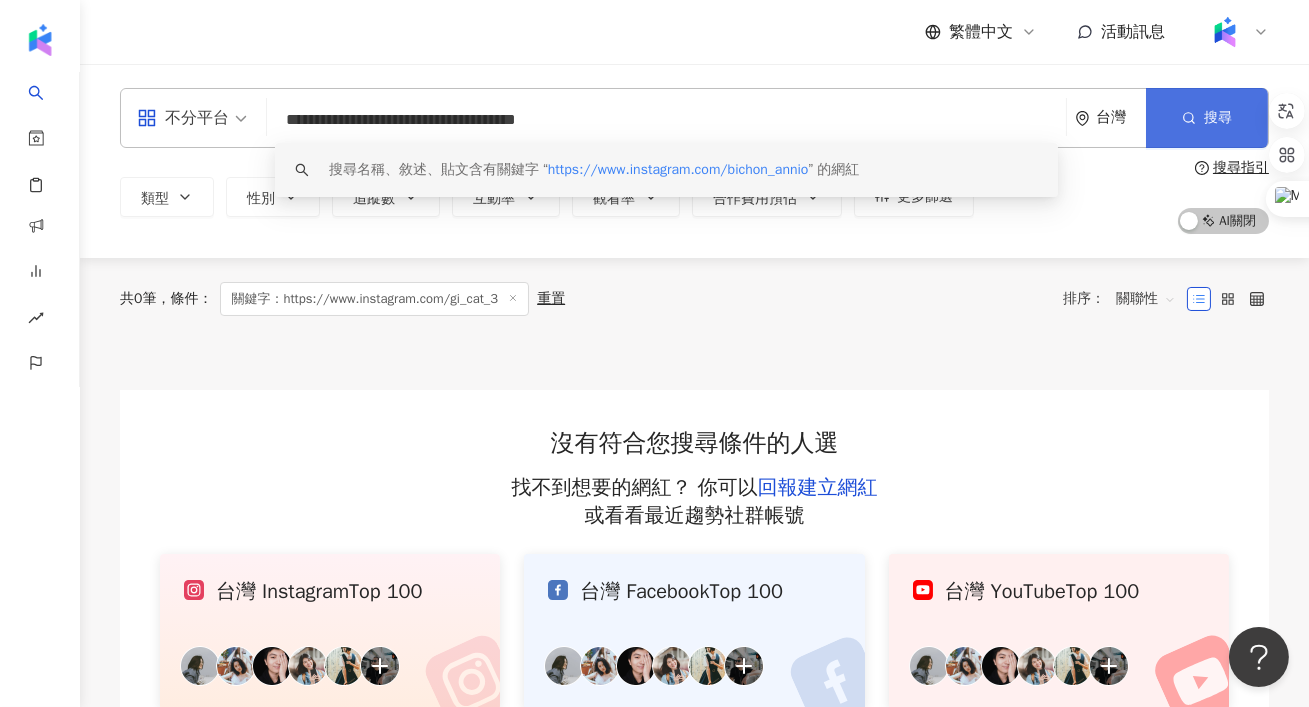 type on "**********" 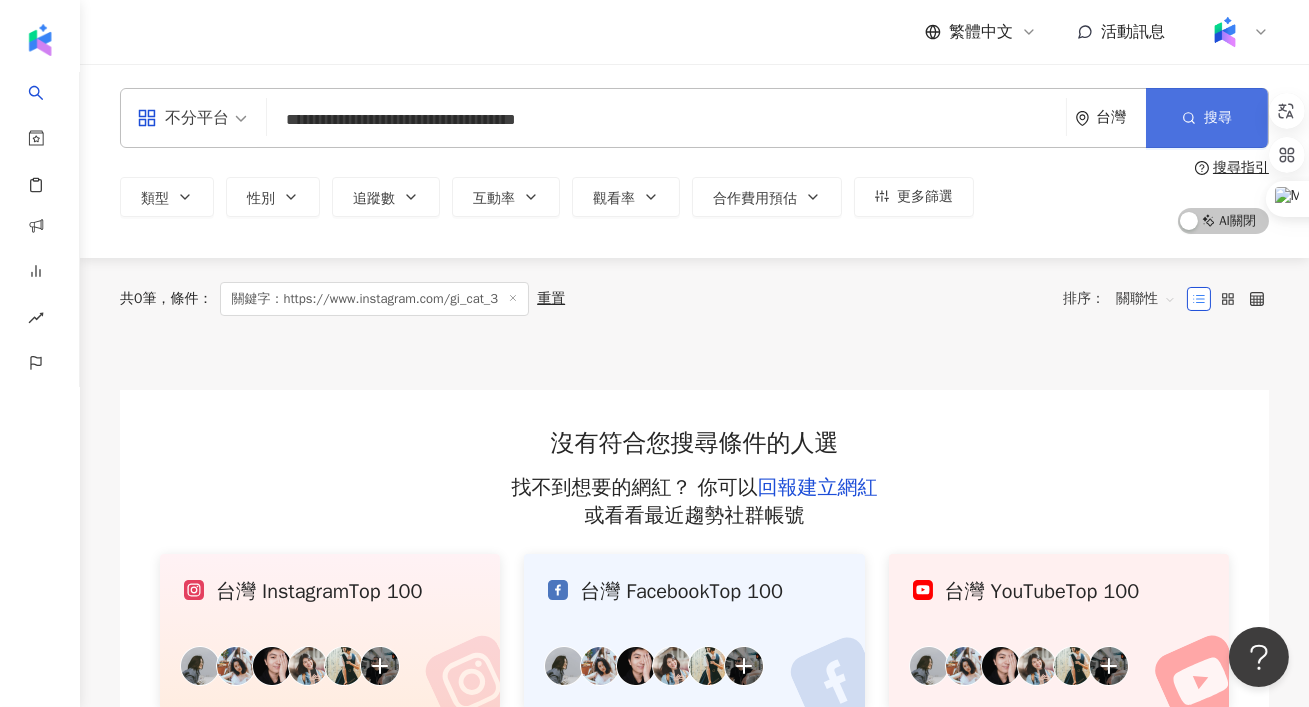 click on "搜尋" at bounding box center [1218, 118] 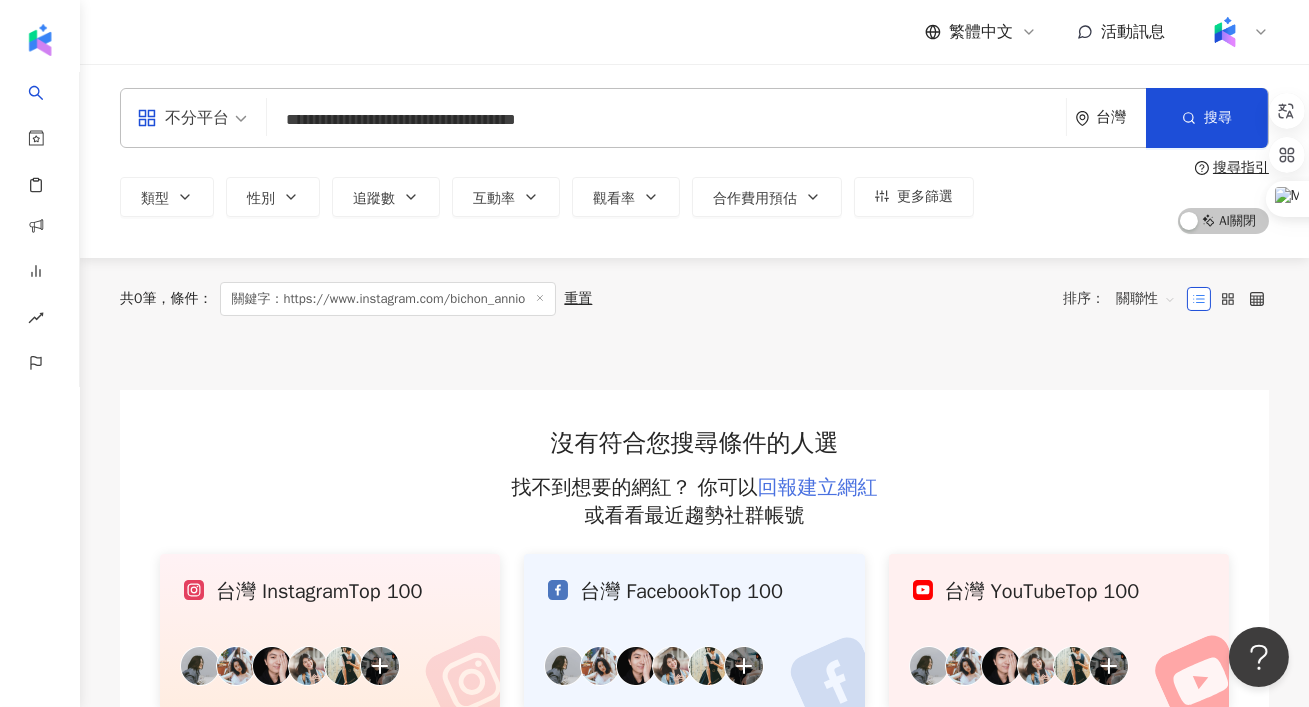click on "回報建立網紅" at bounding box center (818, 487) 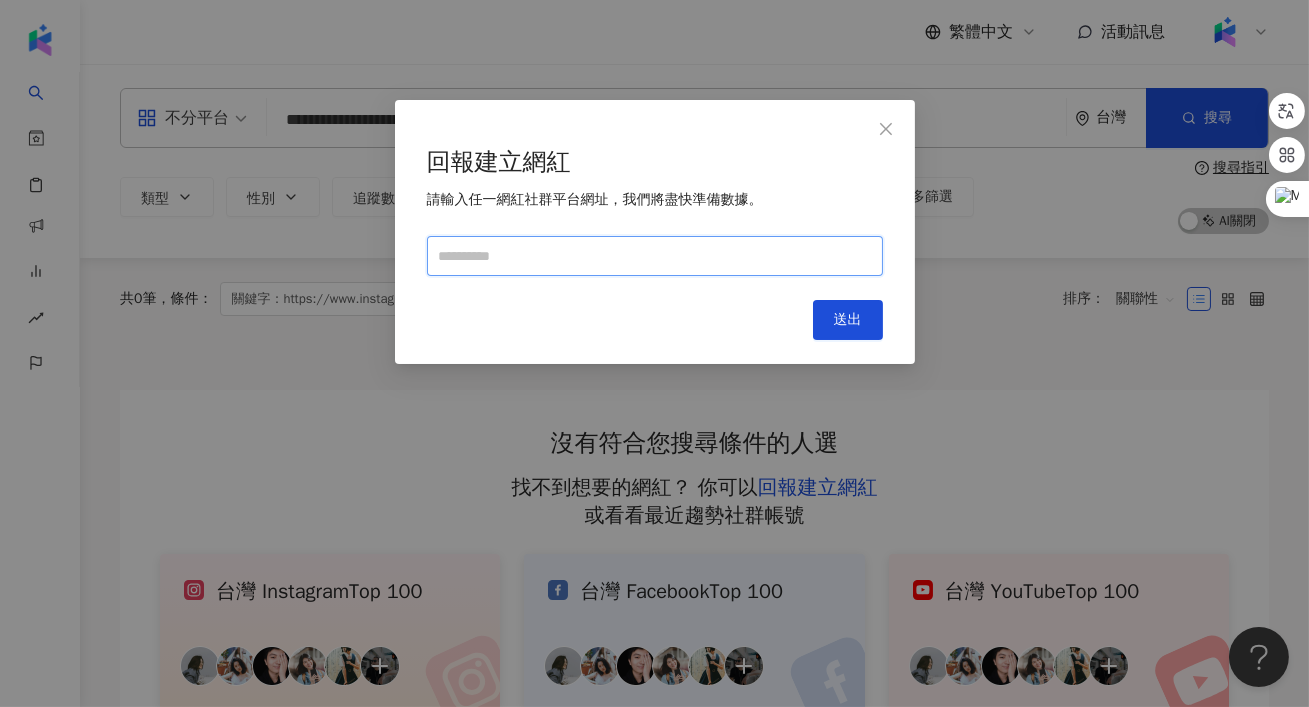 click at bounding box center [655, 256] 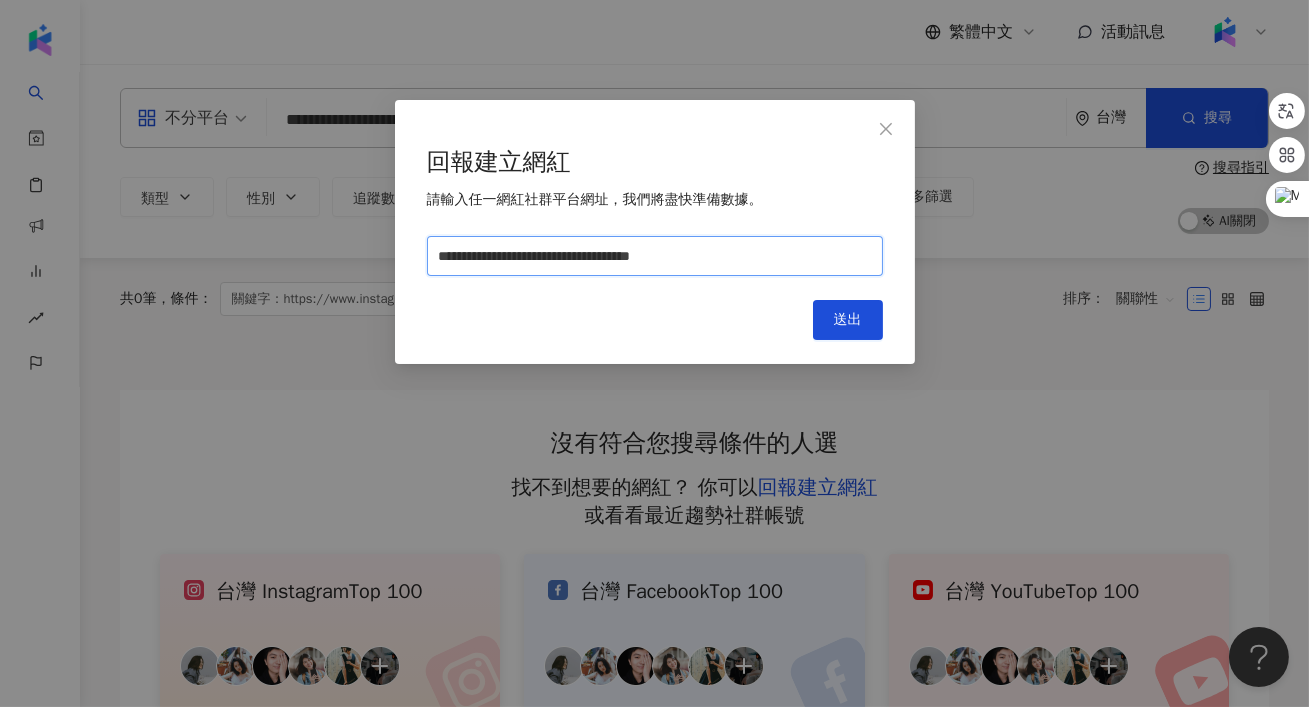 type on "**********" 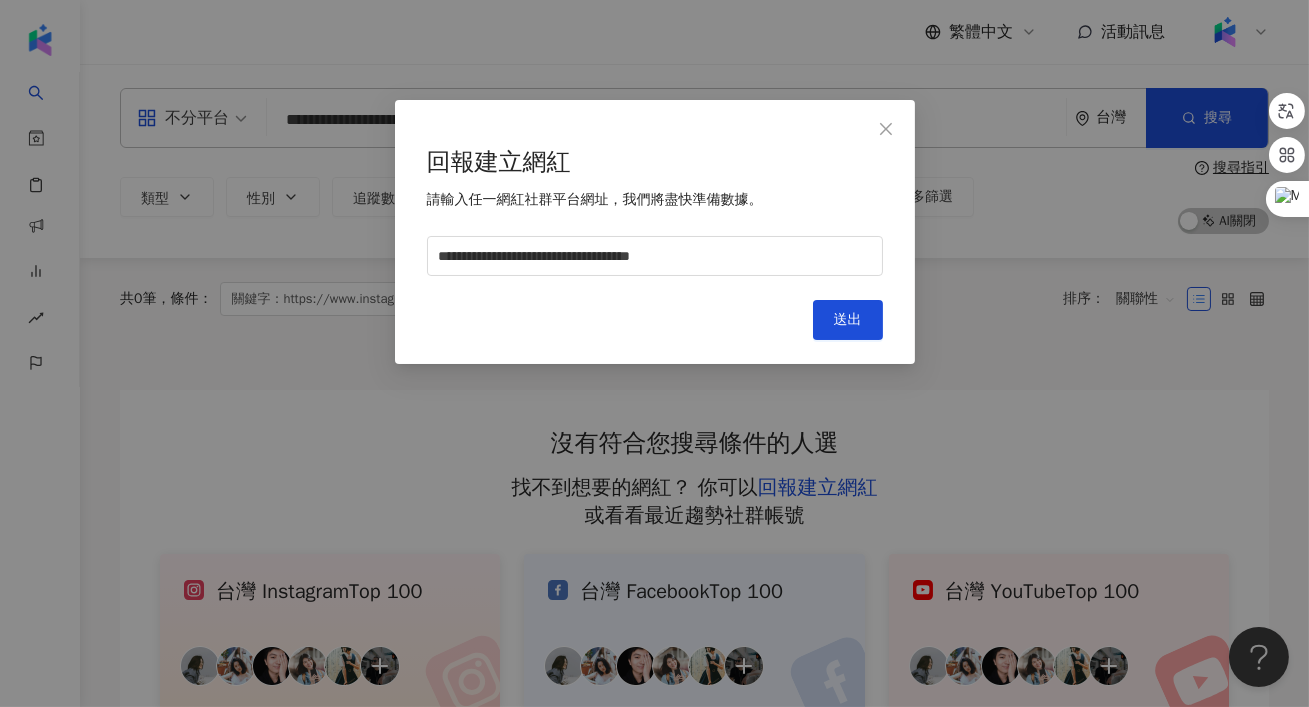 click on "**********" at bounding box center [655, 232] 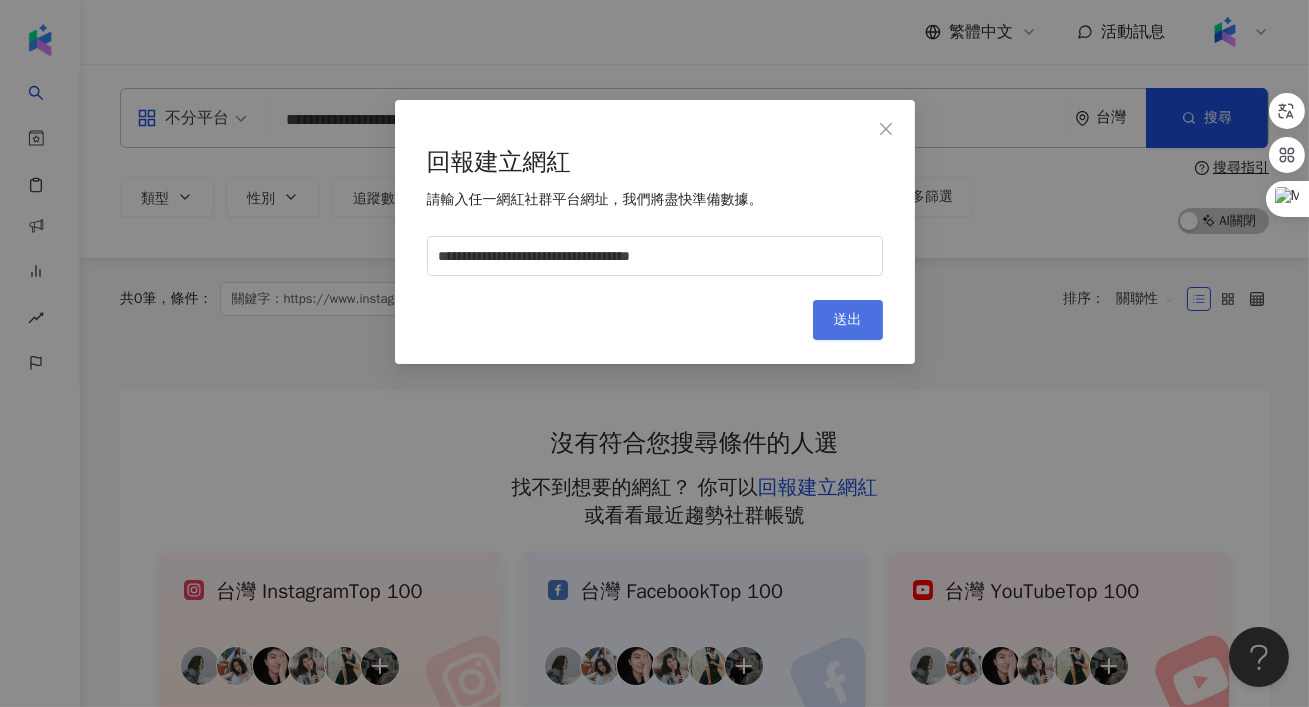 click on "送出" at bounding box center [848, 320] 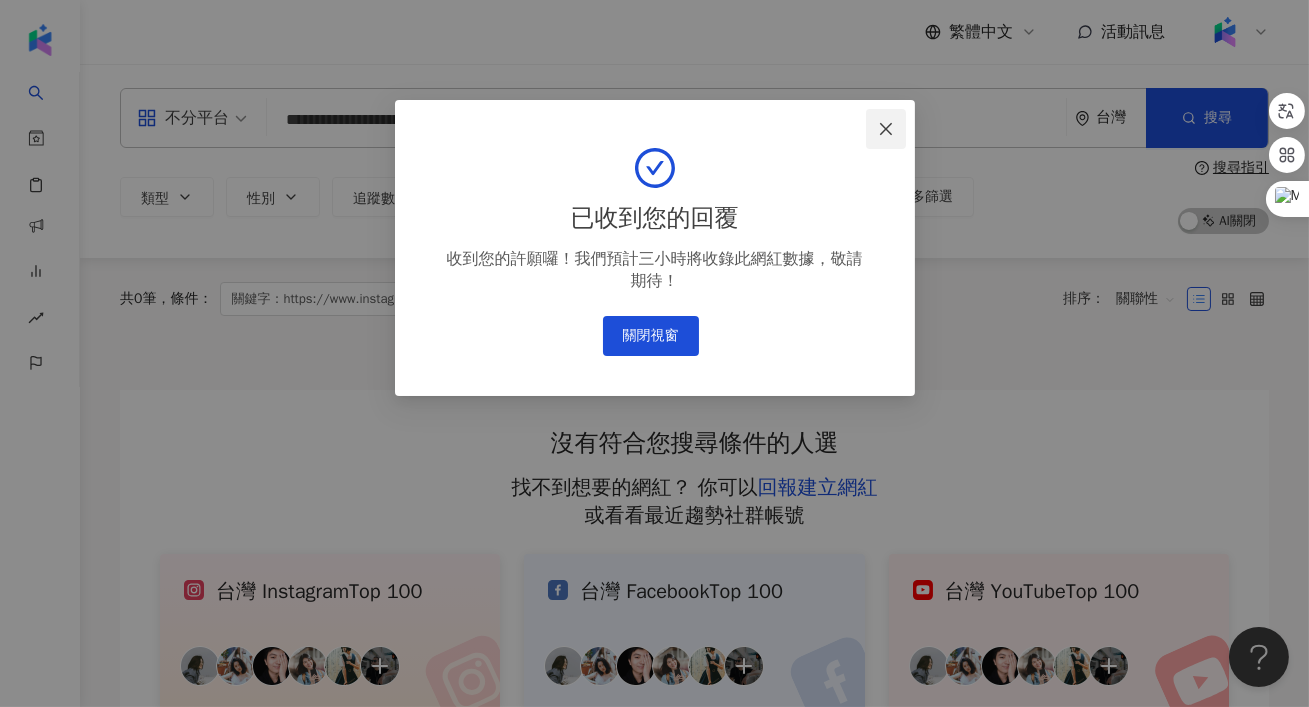 click at bounding box center (886, 129) 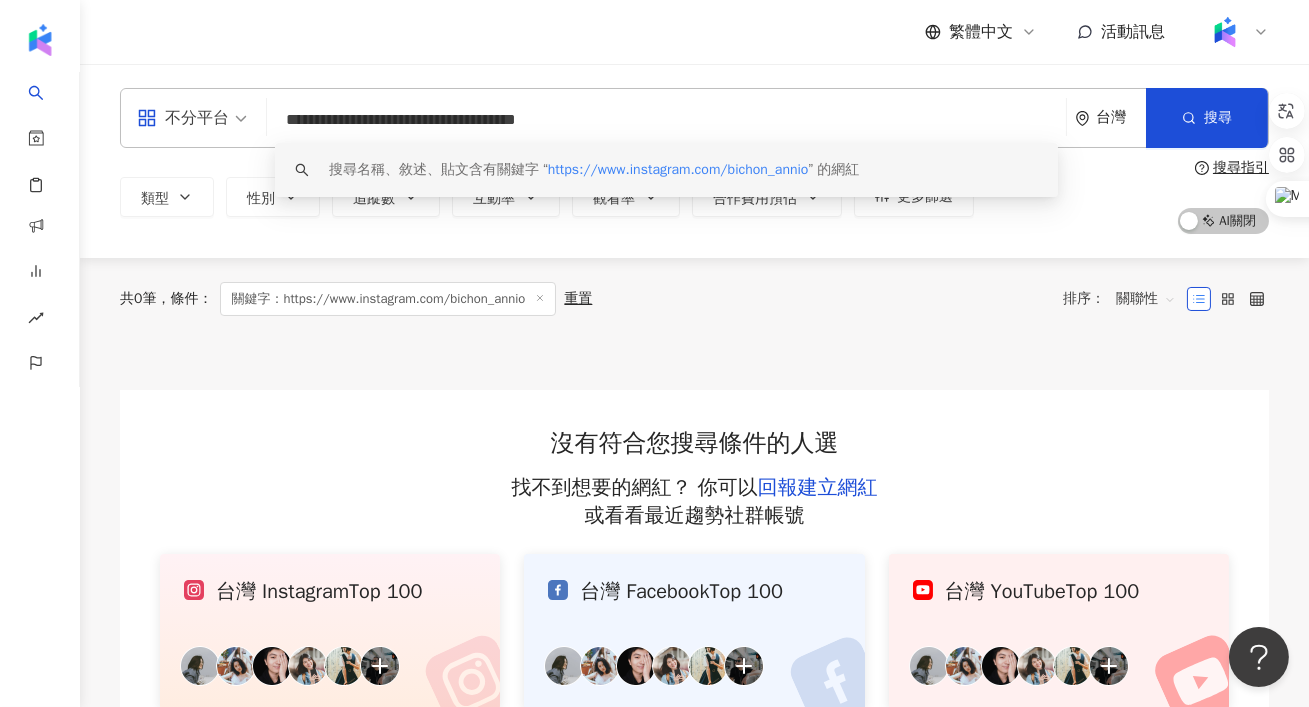 paste 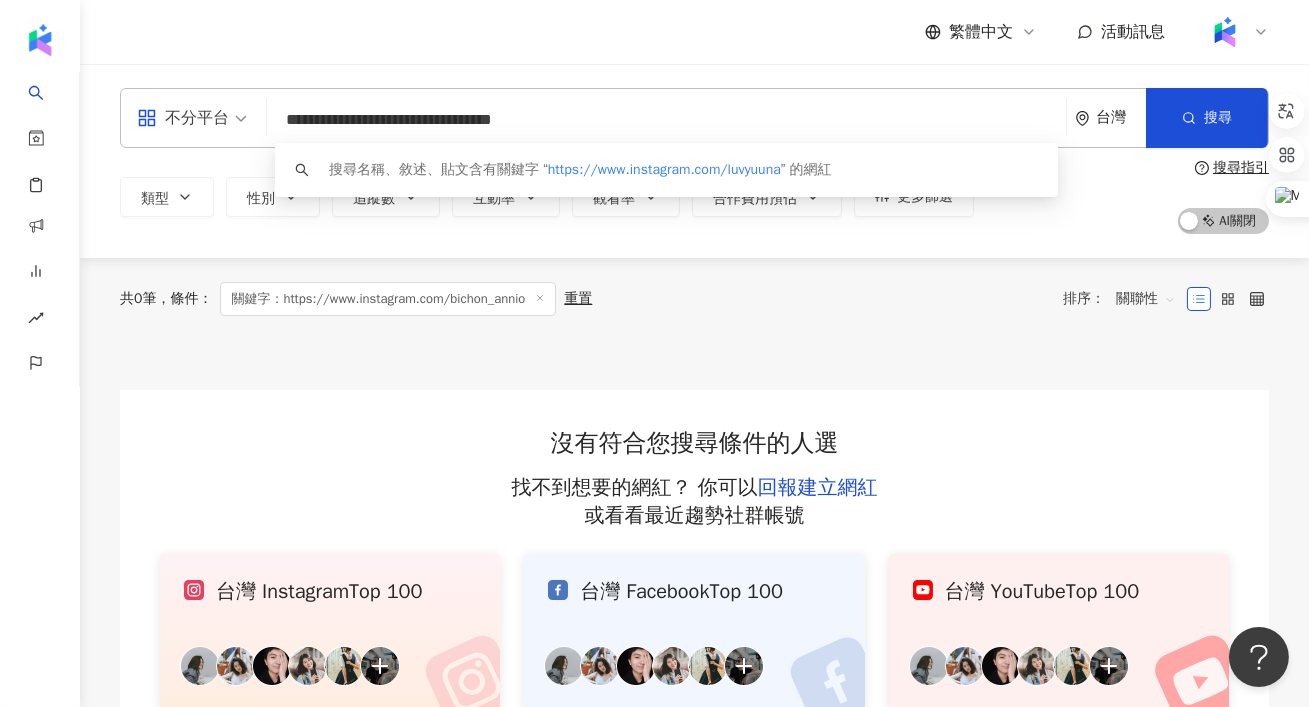 click on "**********" at bounding box center [666, 120] 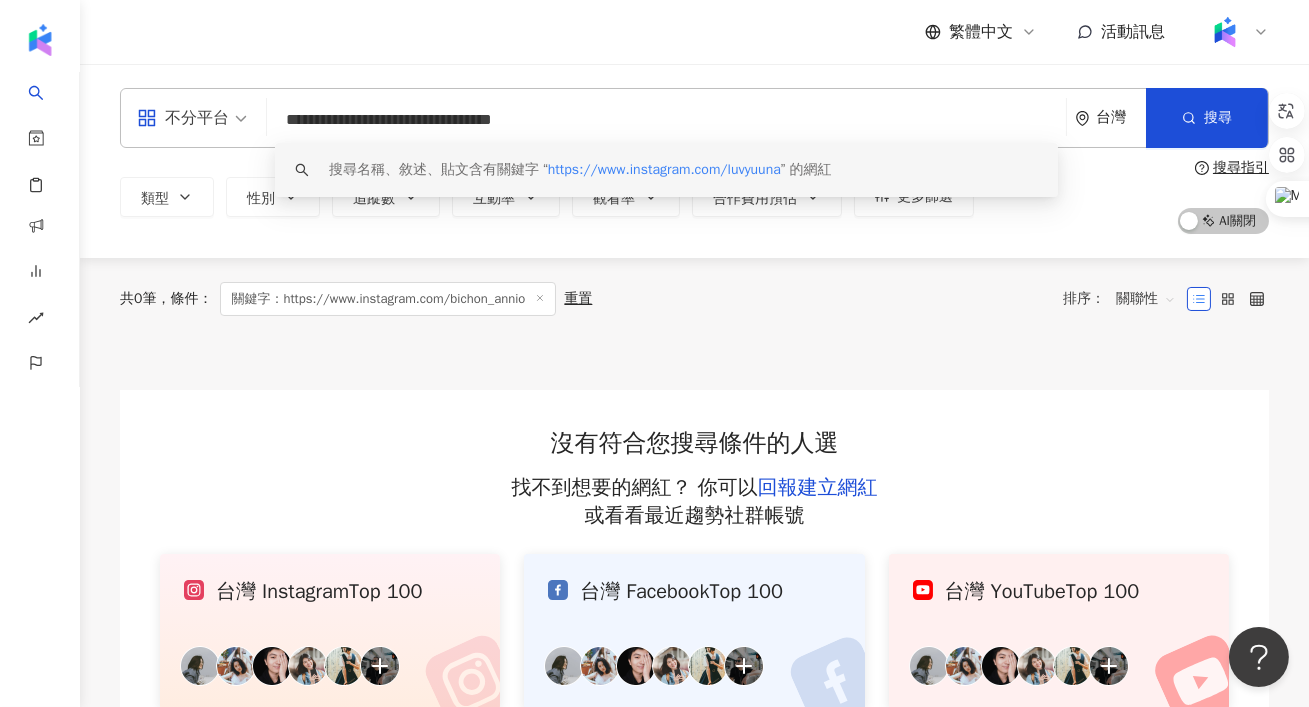click on "搜尋名稱、敘述、貼文含有關鍵字 “ https://www.instagram.com/luvyuuna ” 的網紅" at bounding box center [580, 170] 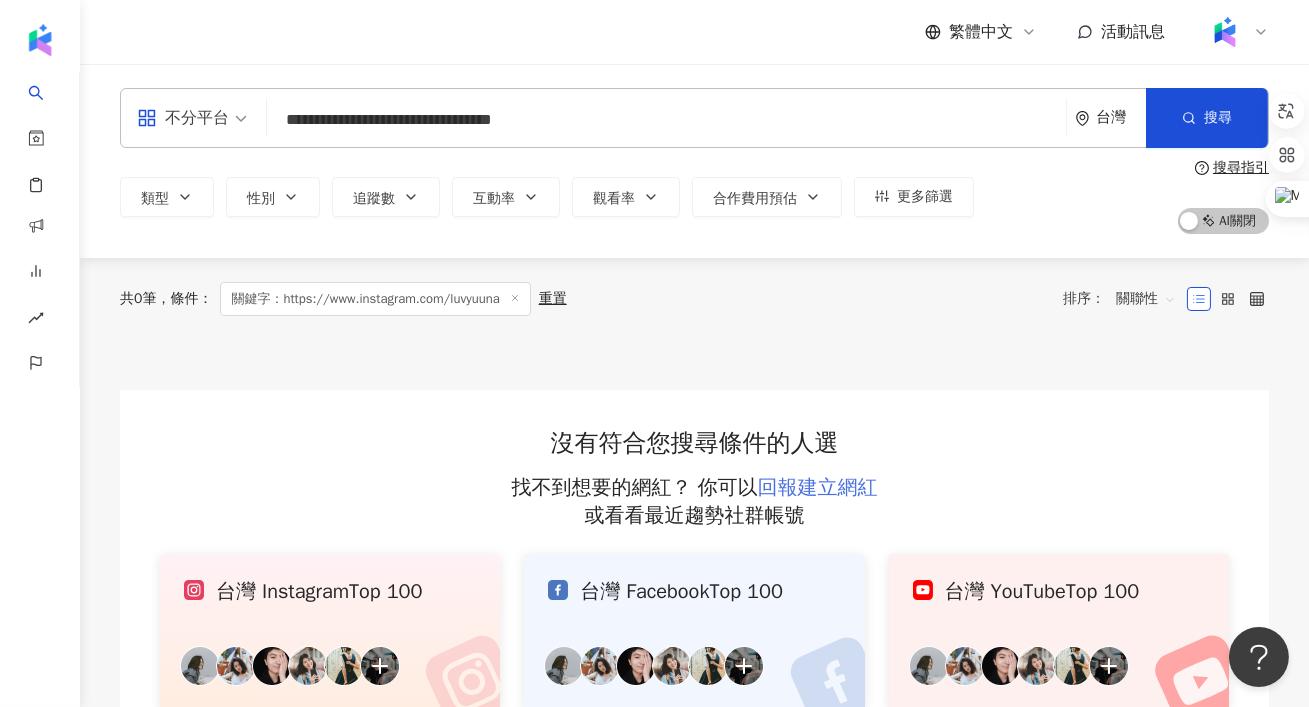 type on "**********" 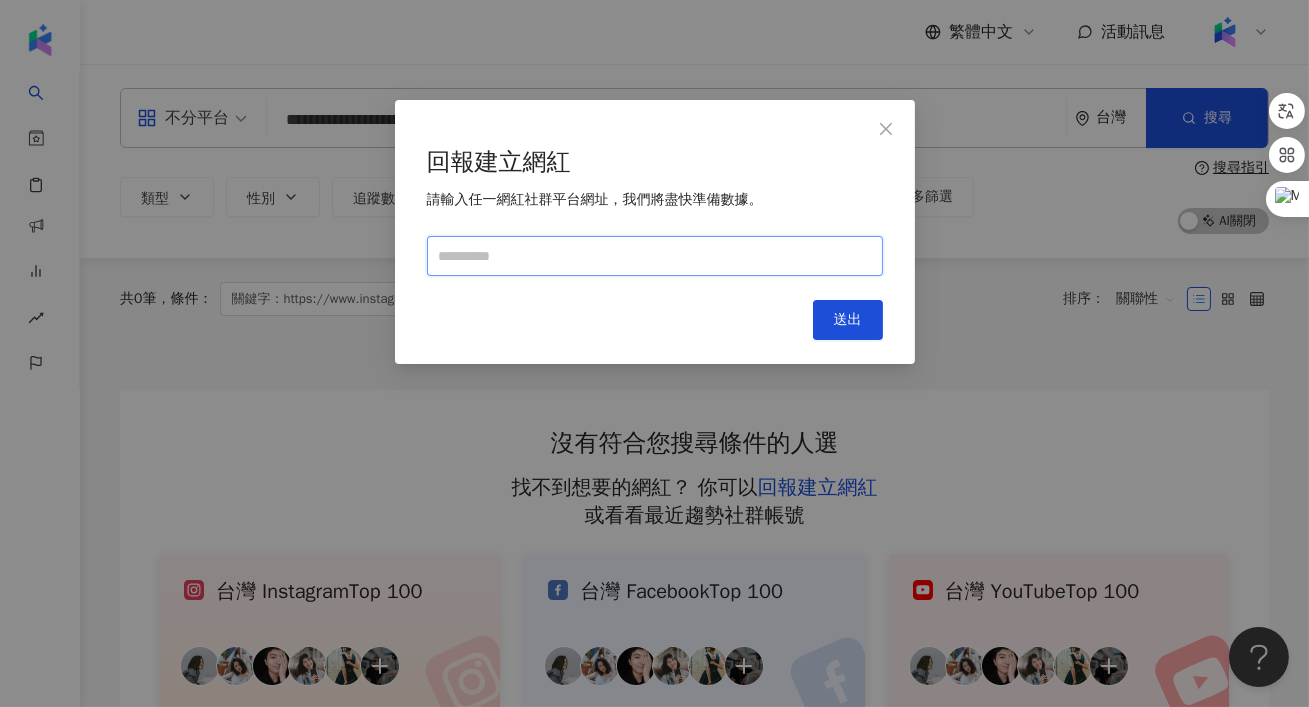 click at bounding box center (655, 256) 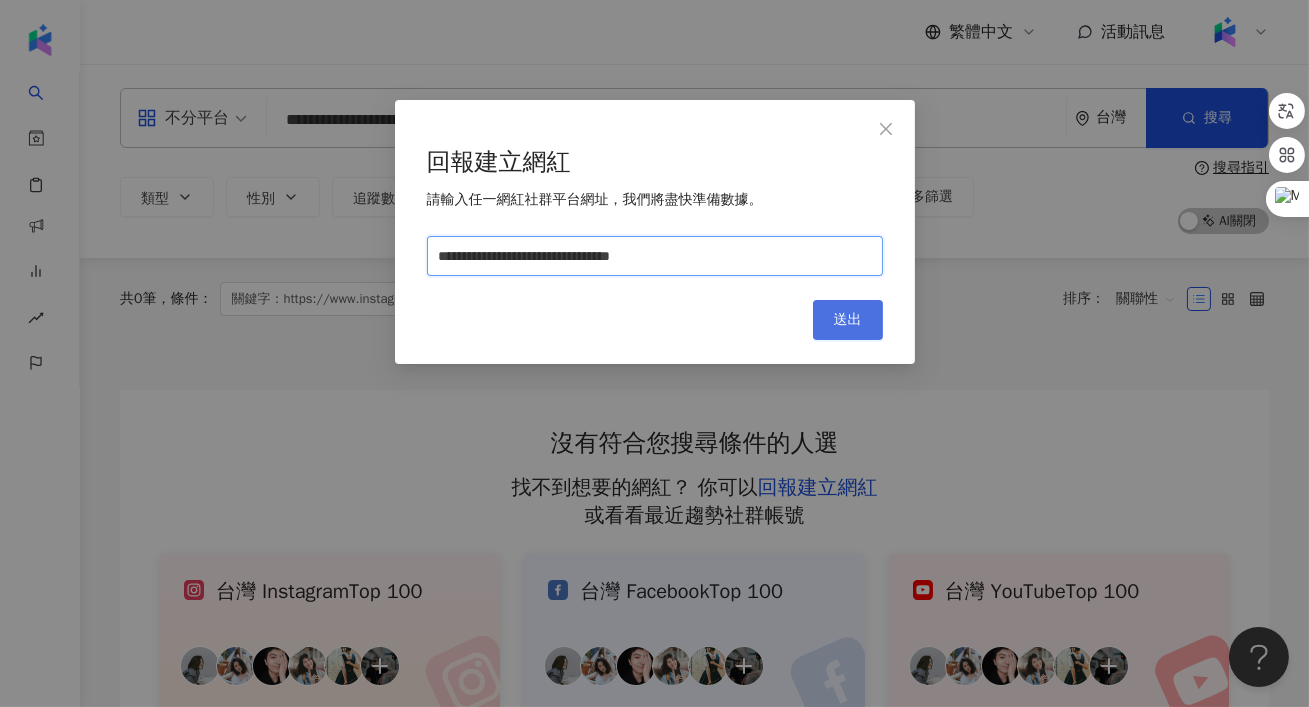 type on "**********" 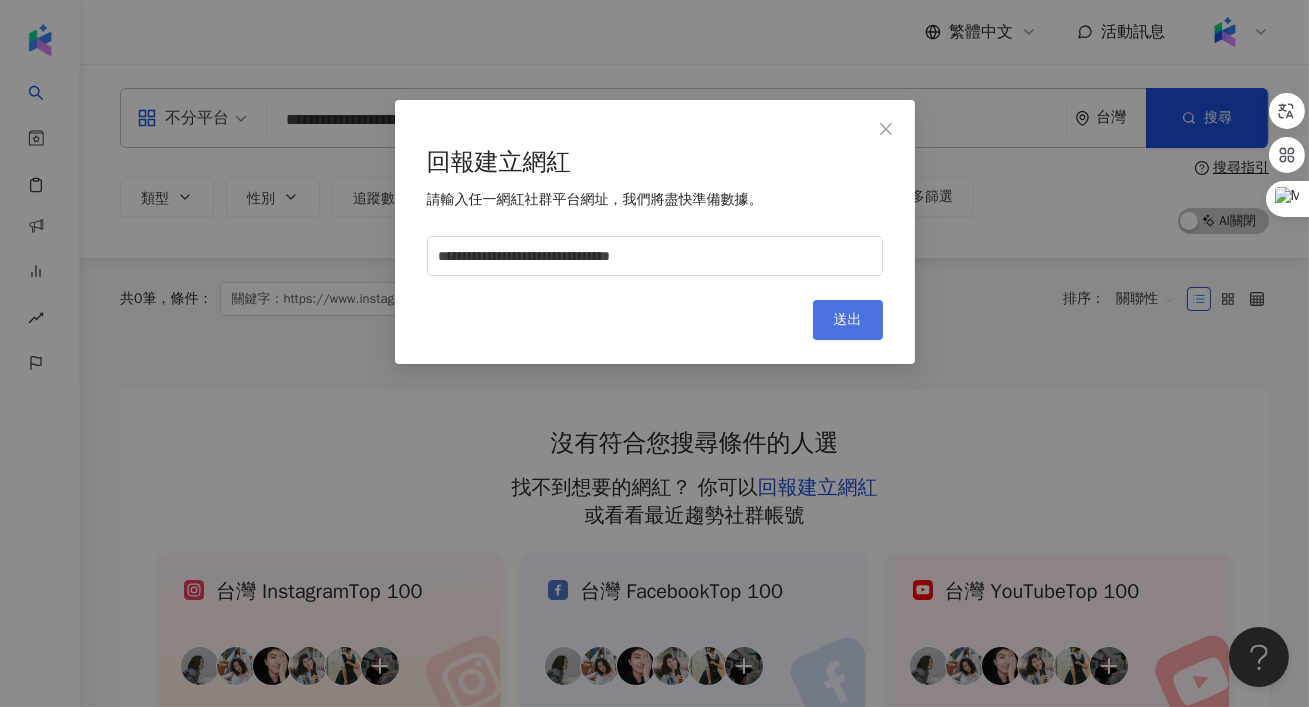 click on "送出" at bounding box center (848, 320) 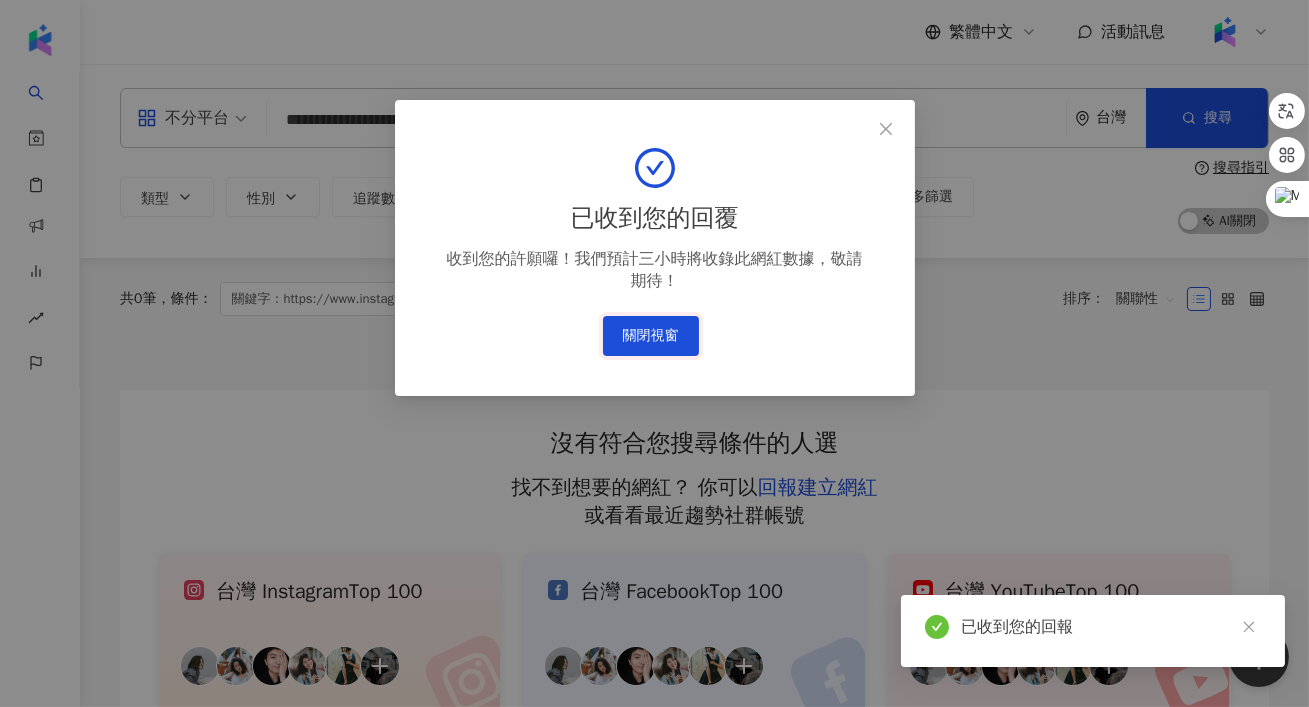 click on "關閉視窗" at bounding box center (651, 336) 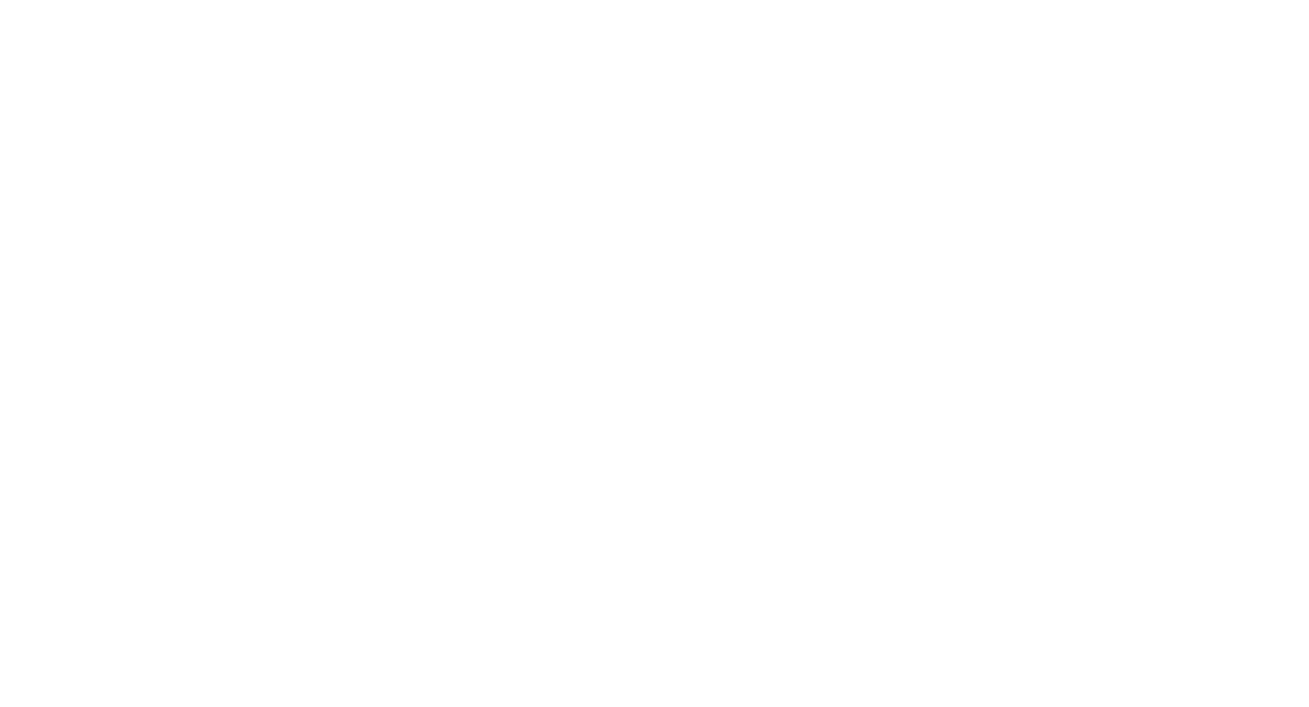 scroll, scrollTop: 0, scrollLeft: 0, axis: both 